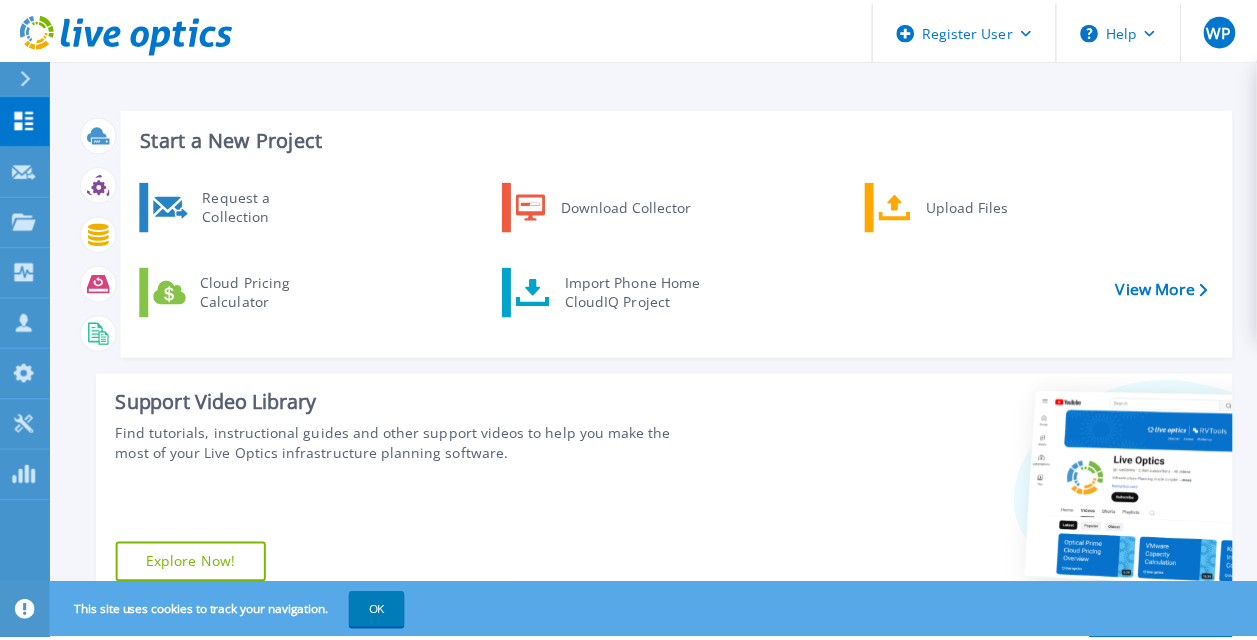 scroll, scrollTop: 0, scrollLeft: 0, axis: both 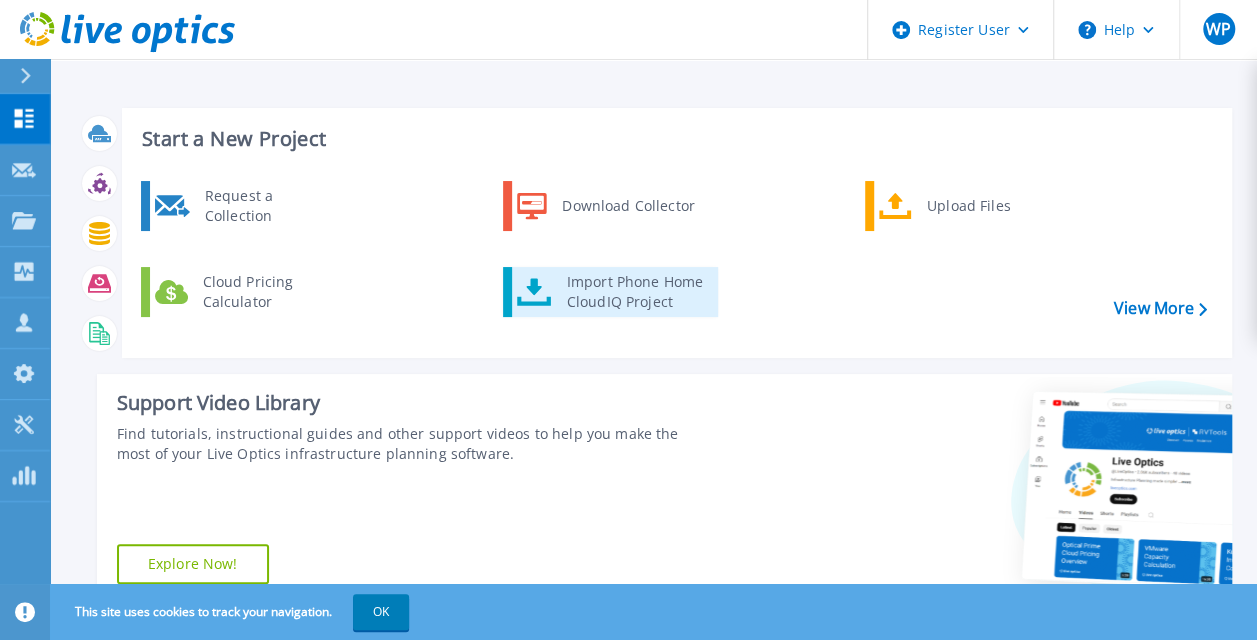 click on "Import Phone Home CloudIQ Project" at bounding box center (635, 292) 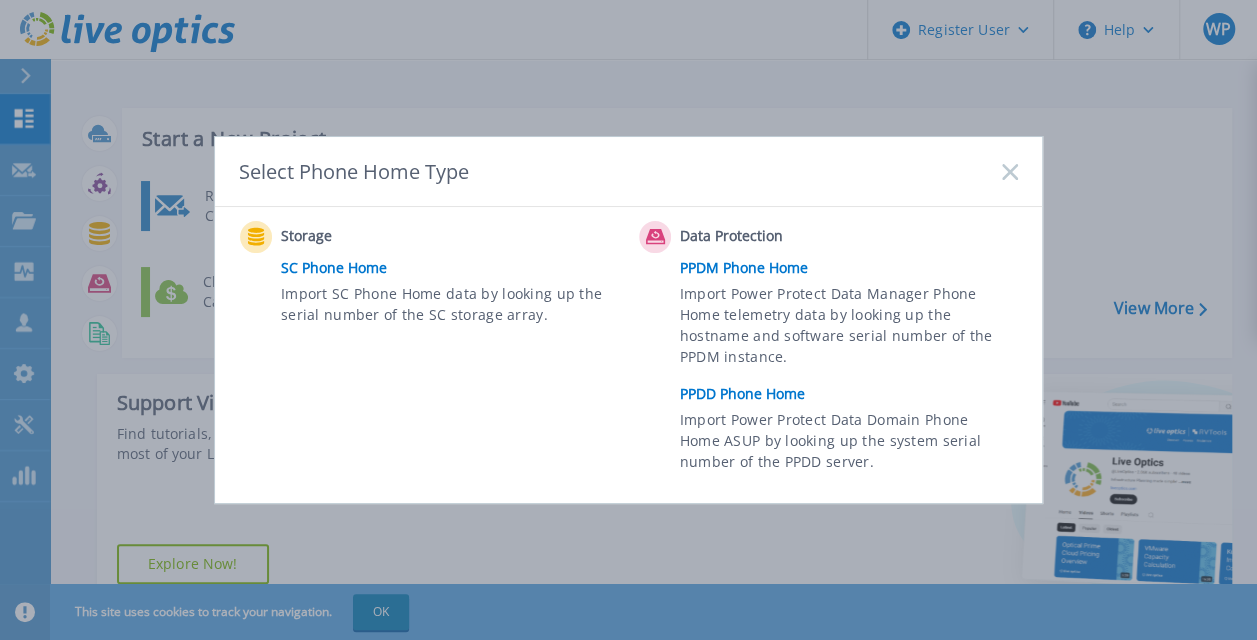 click on "PPDD Phone Home" at bounding box center [854, 394] 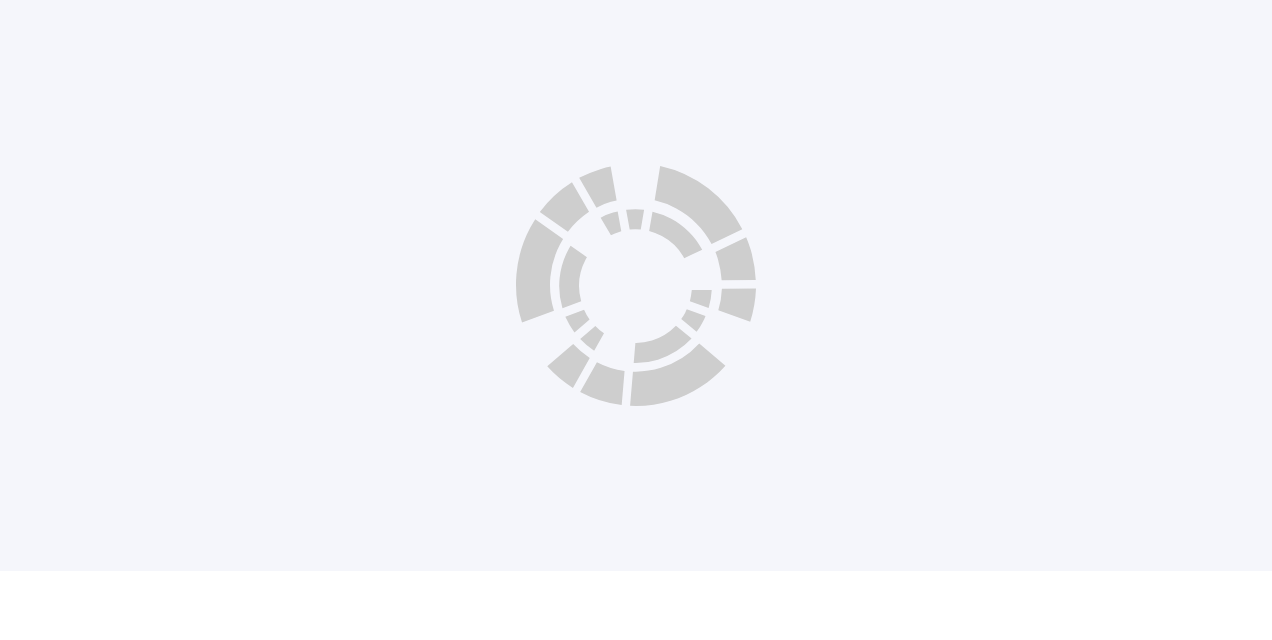 scroll, scrollTop: 0, scrollLeft: 0, axis: both 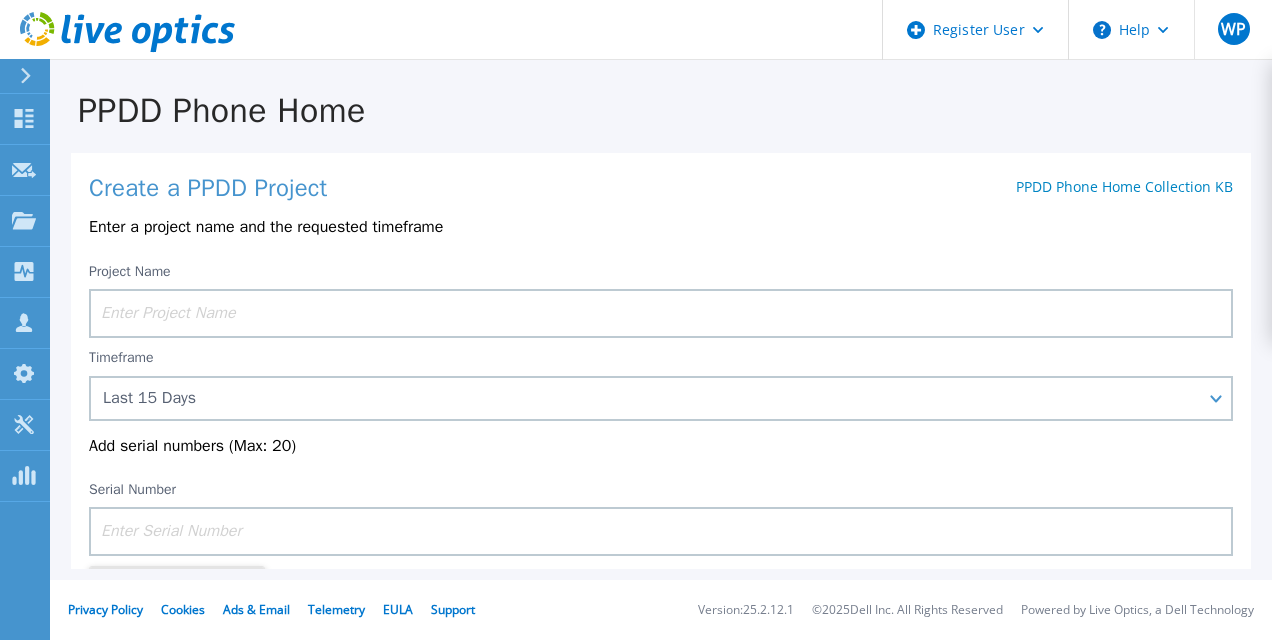 click at bounding box center (661, 313) 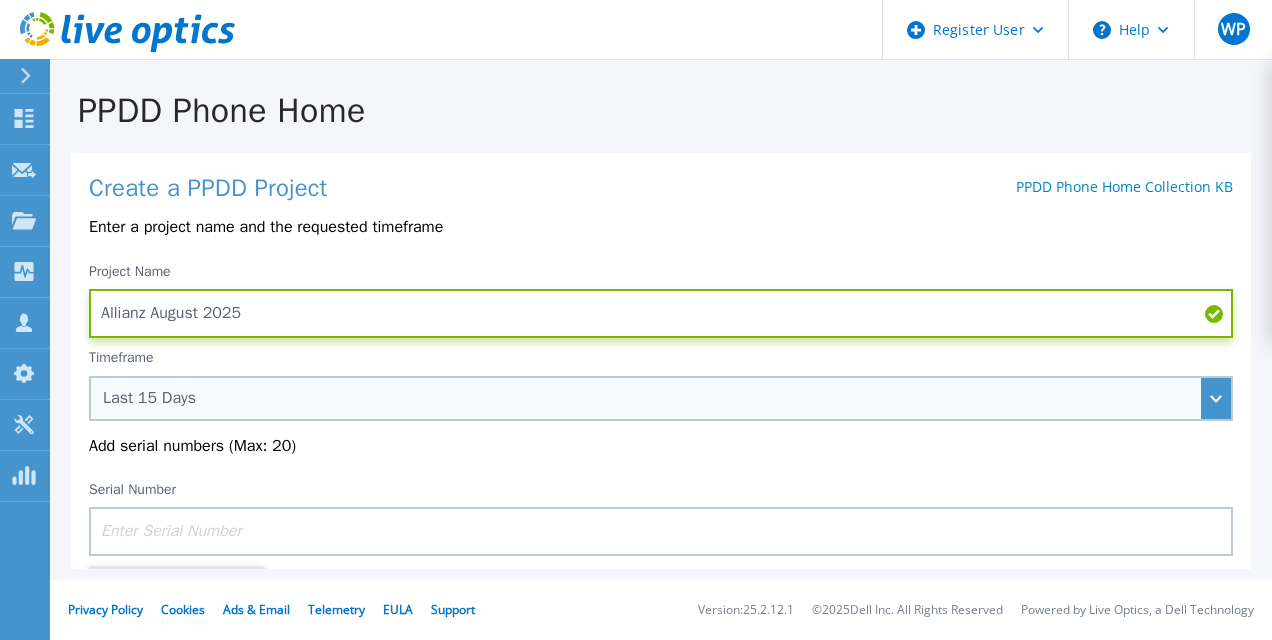 type on "Allianz August 2025" 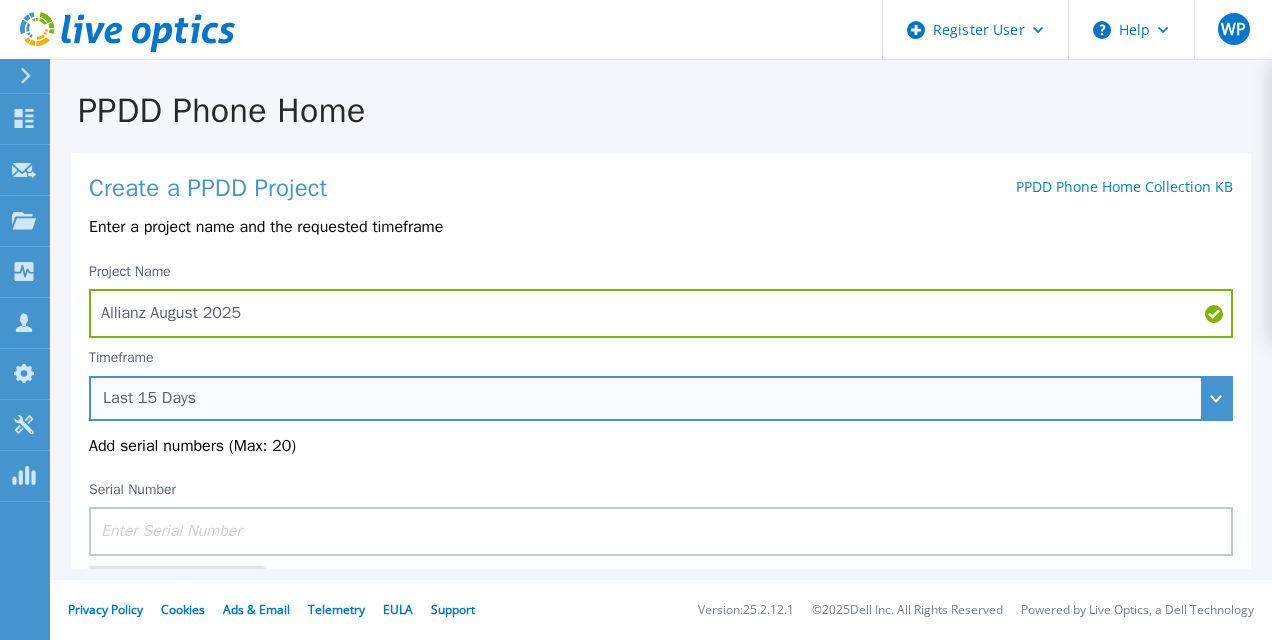 click on "Last 15 Days" at bounding box center (650, 398) 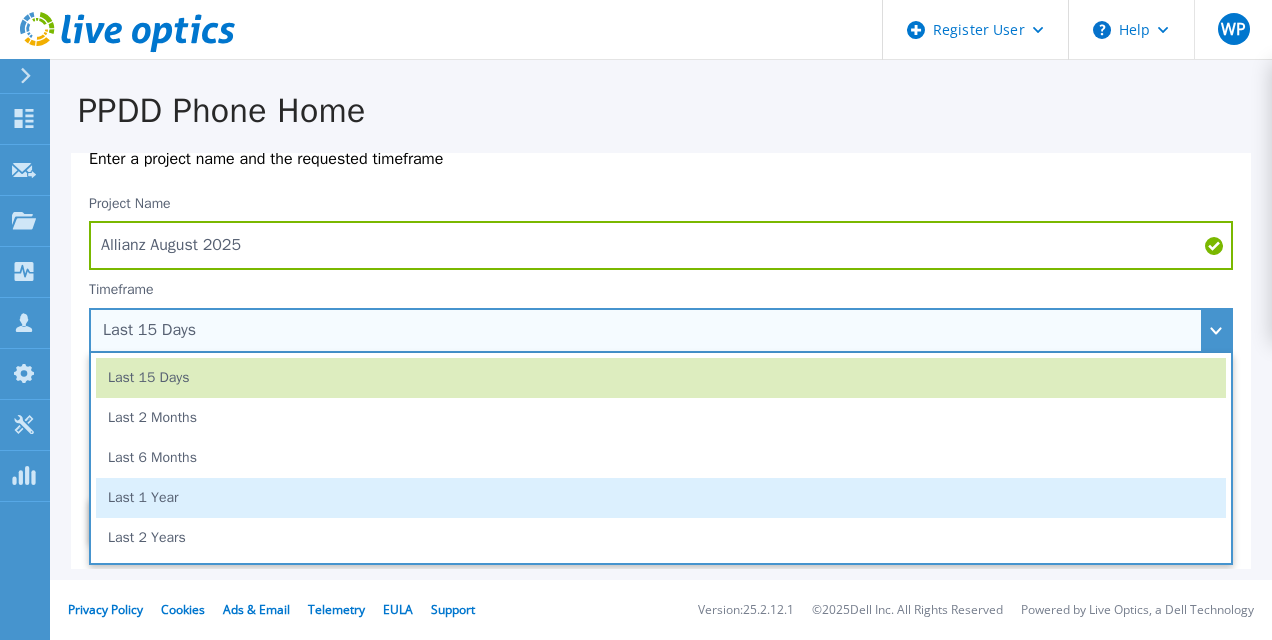 scroll, scrollTop: 100, scrollLeft: 0, axis: vertical 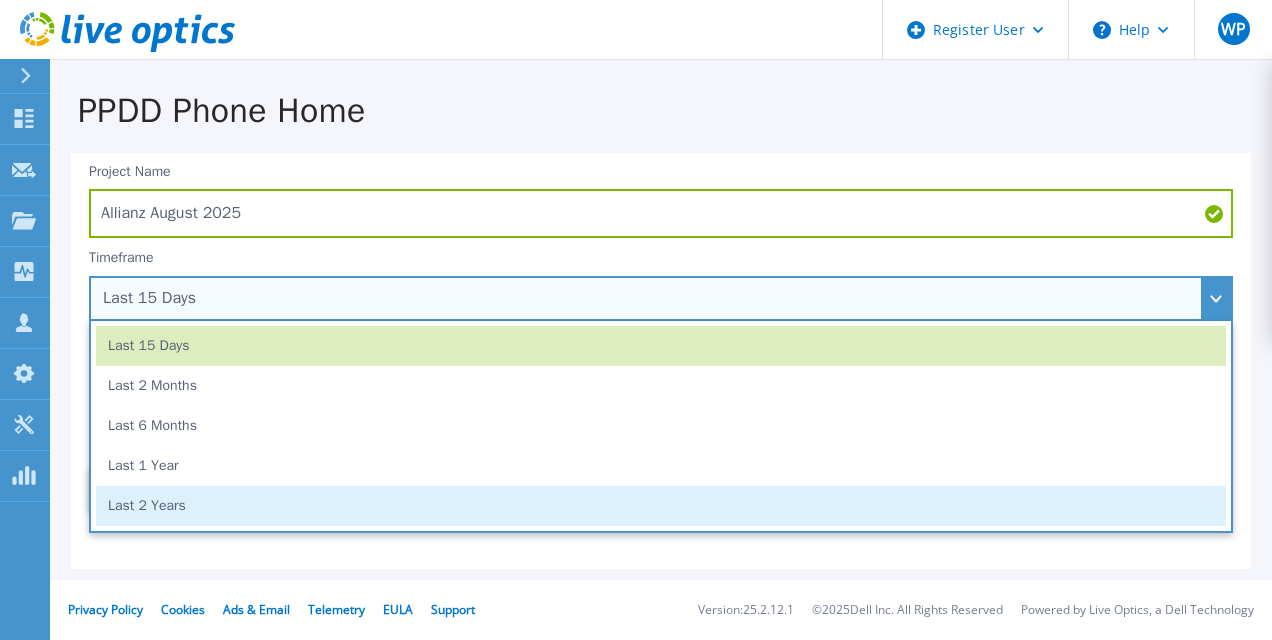 click on "Last 2 Years" at bounding box center (661, 506) 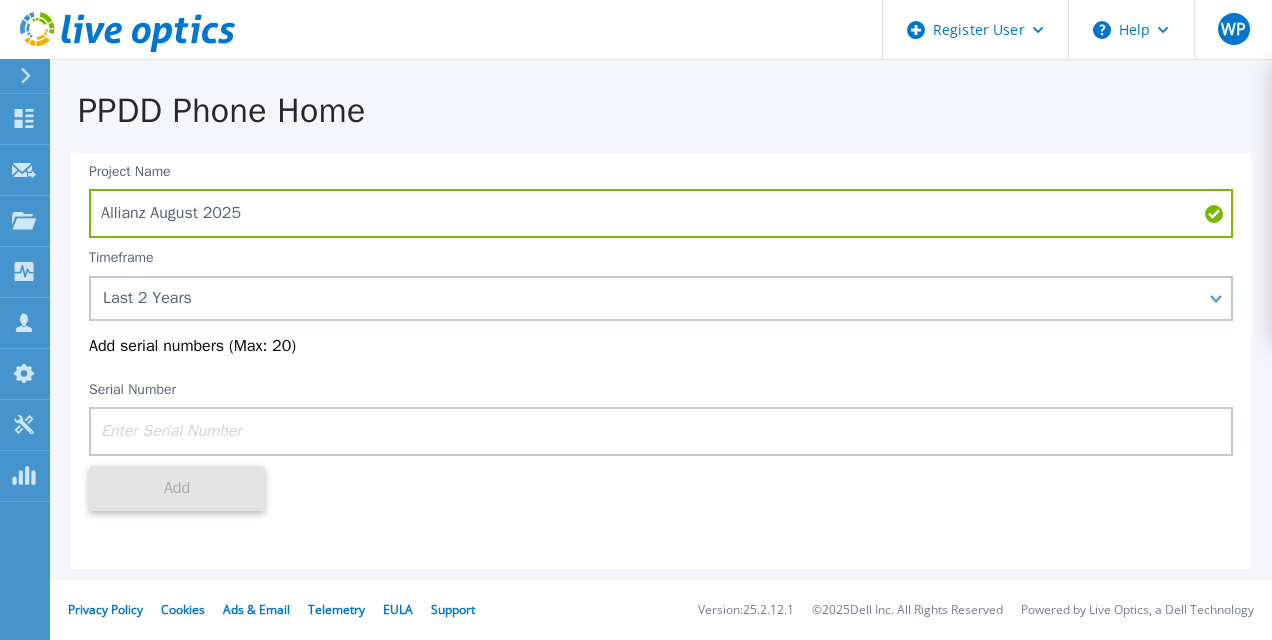 click on "Serial Number" at bounding box center (661, 413) 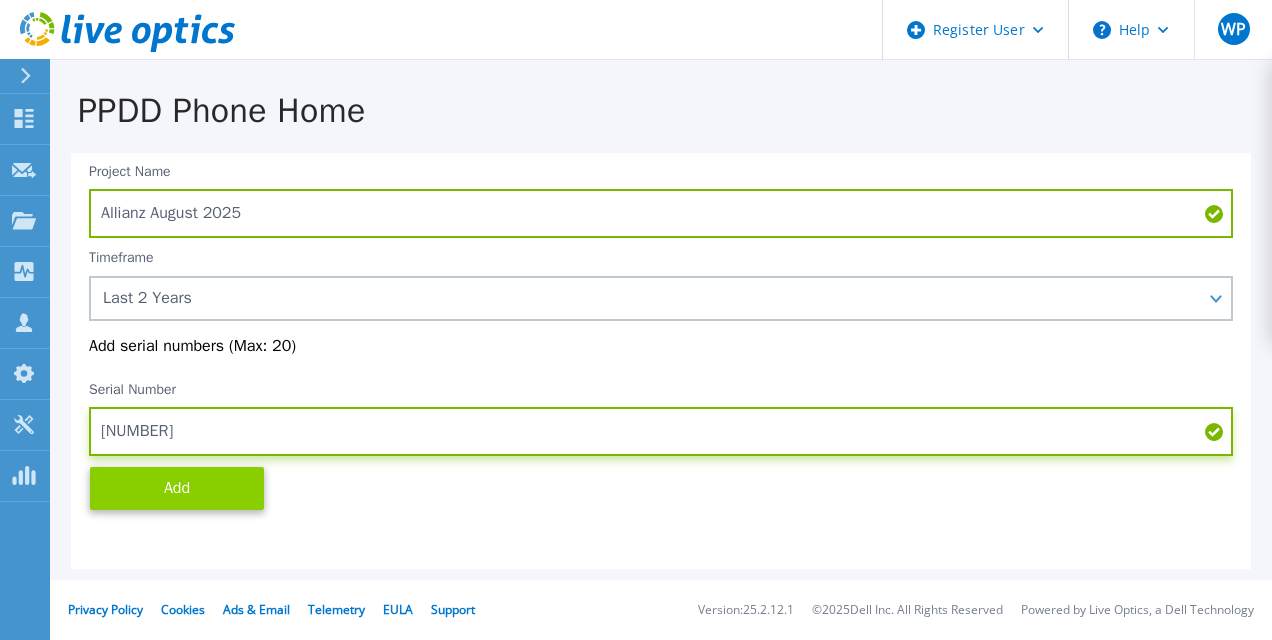 type on "[NUMBER]" 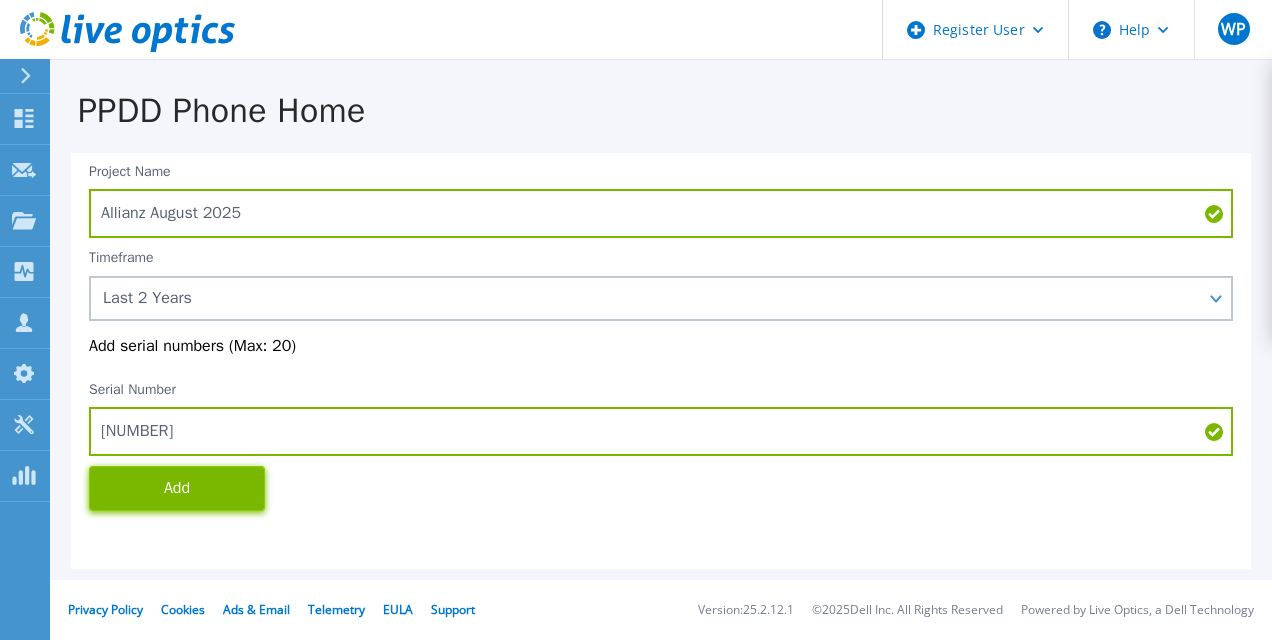 click on "Add" at bounding box center [177, 488] 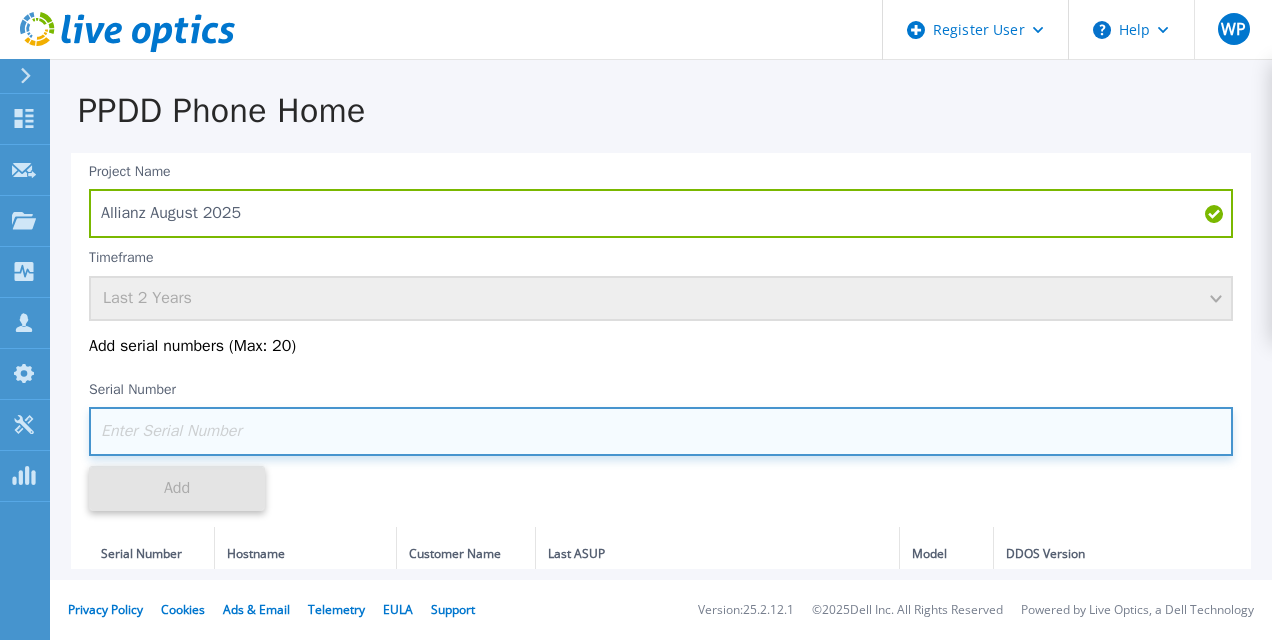 click at bounding box center [661, 431] 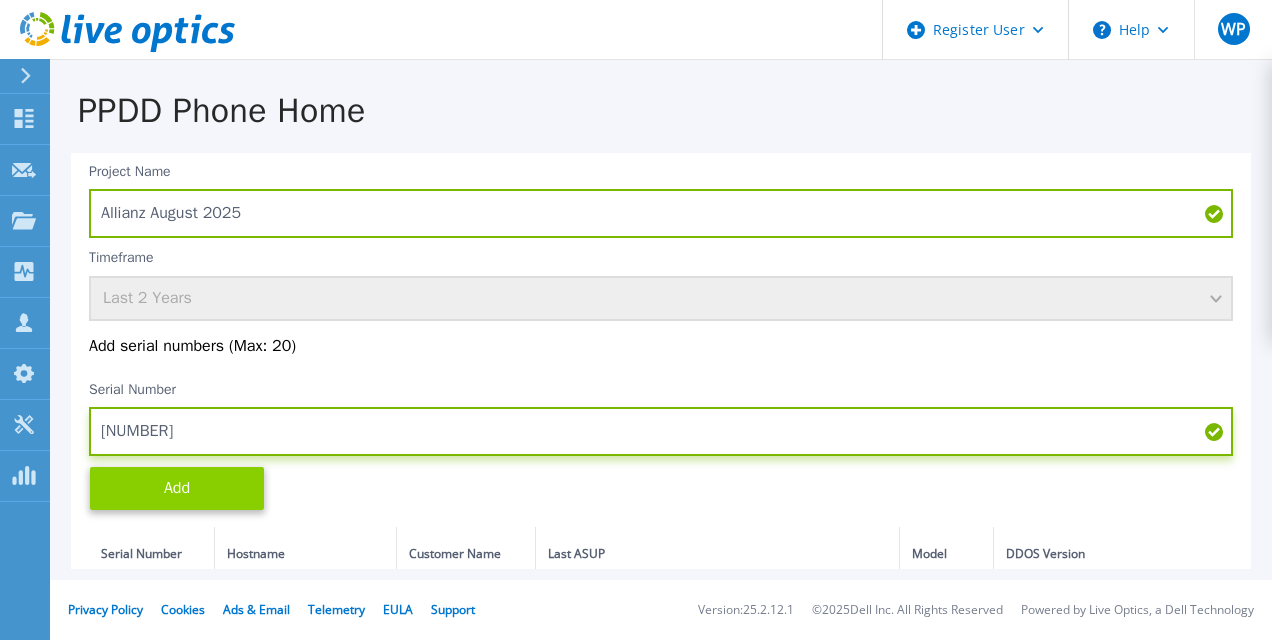 type on "[NUMBER]" 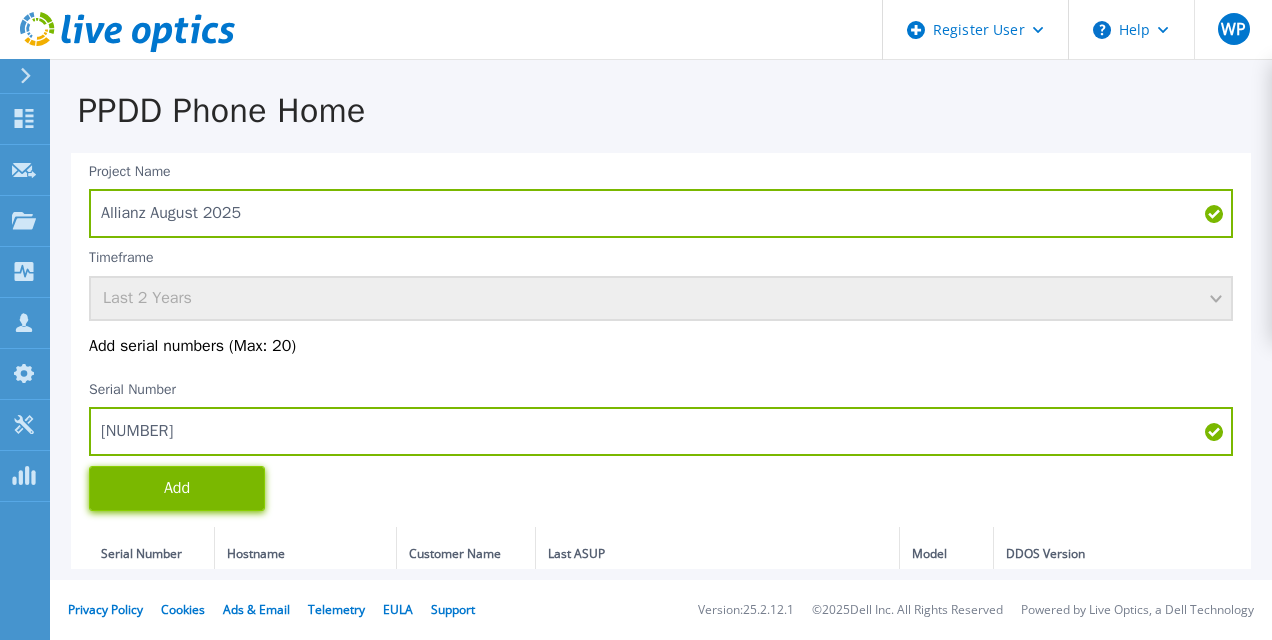click on "Add" at bounding box center (177, 488) 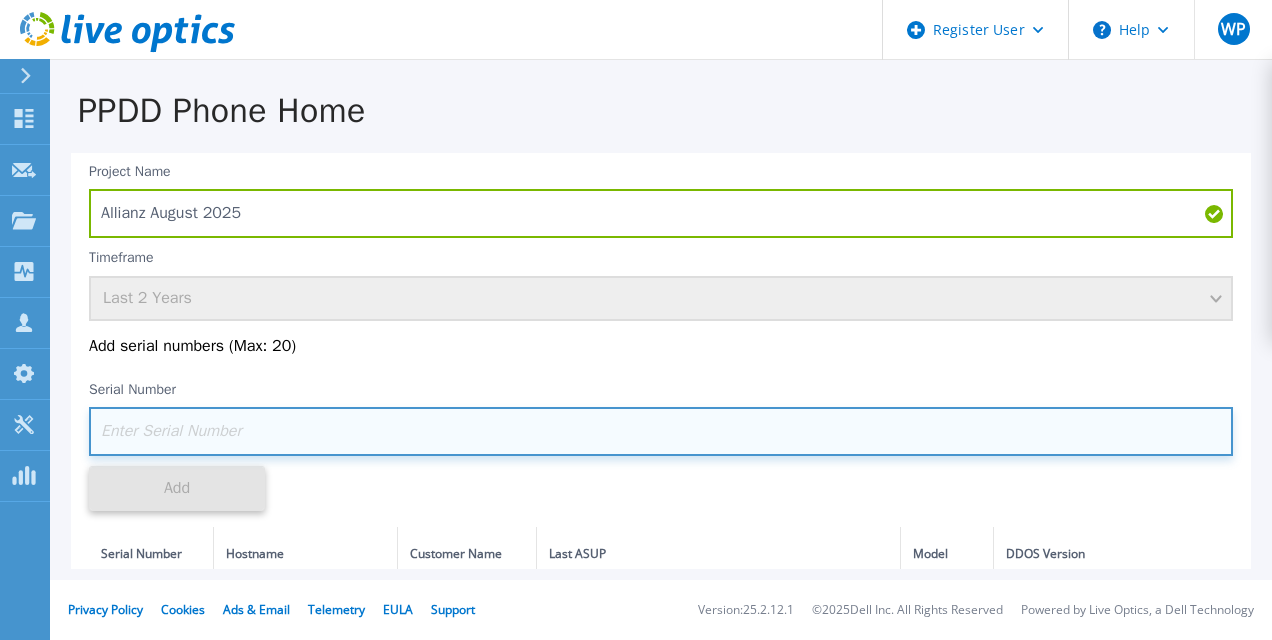 click at bounding box center [661, 431] 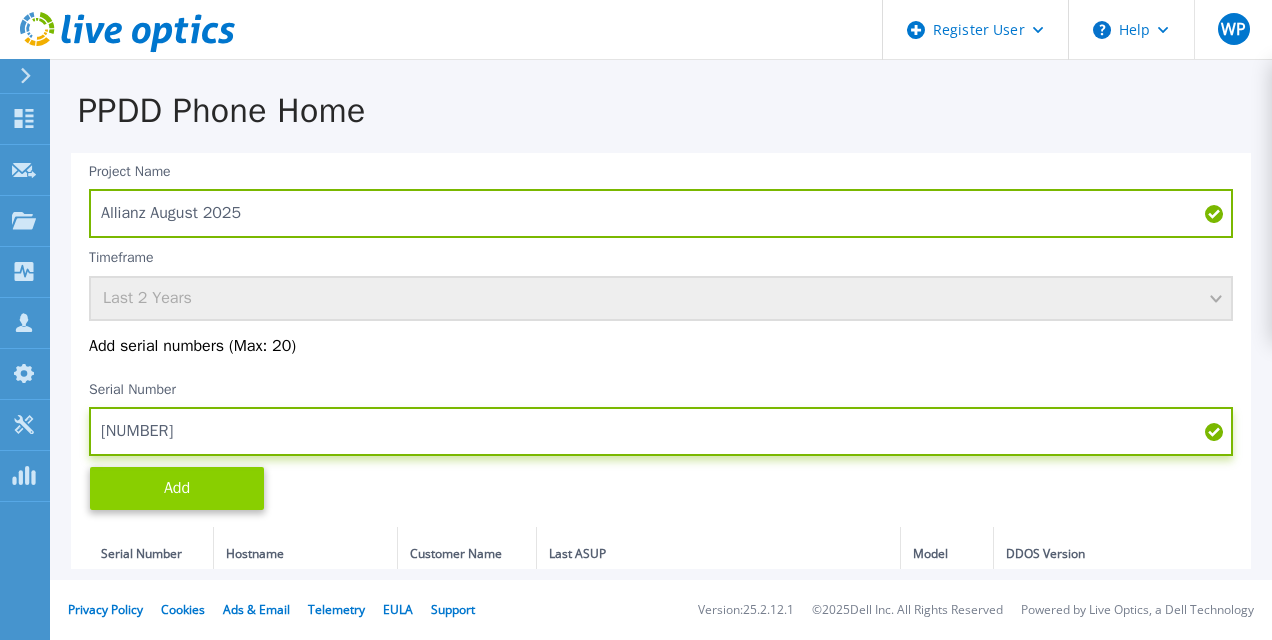 type on "[NUMBER]" 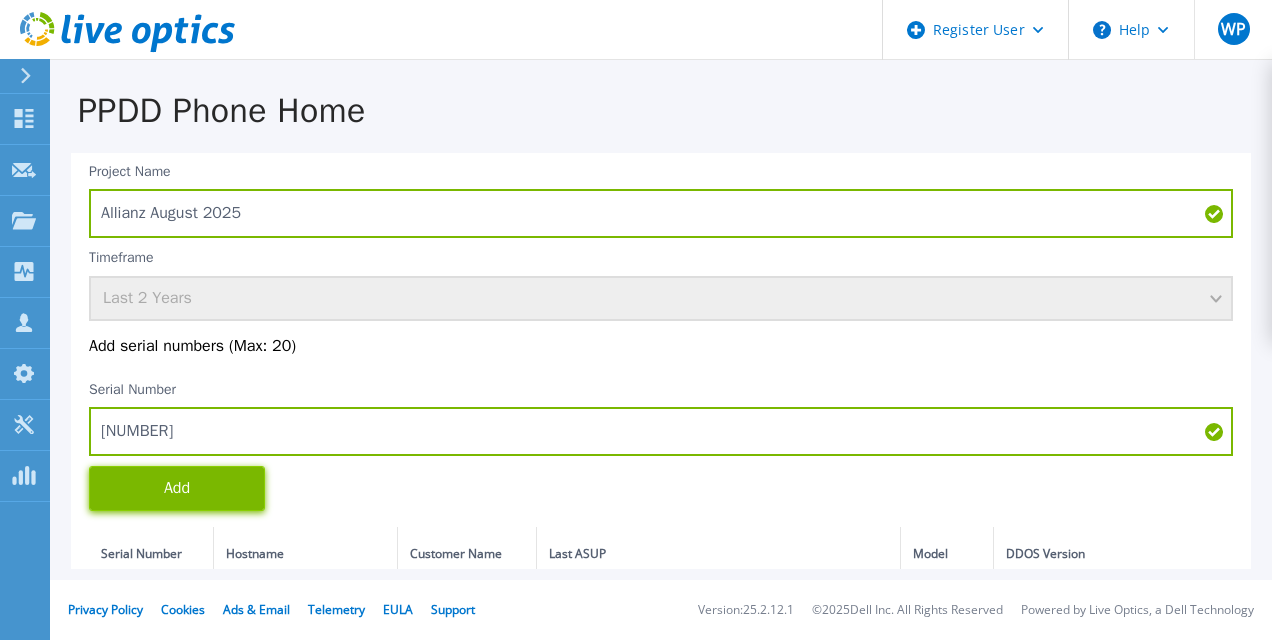 click on "Add" at bounding box center [177, 488] 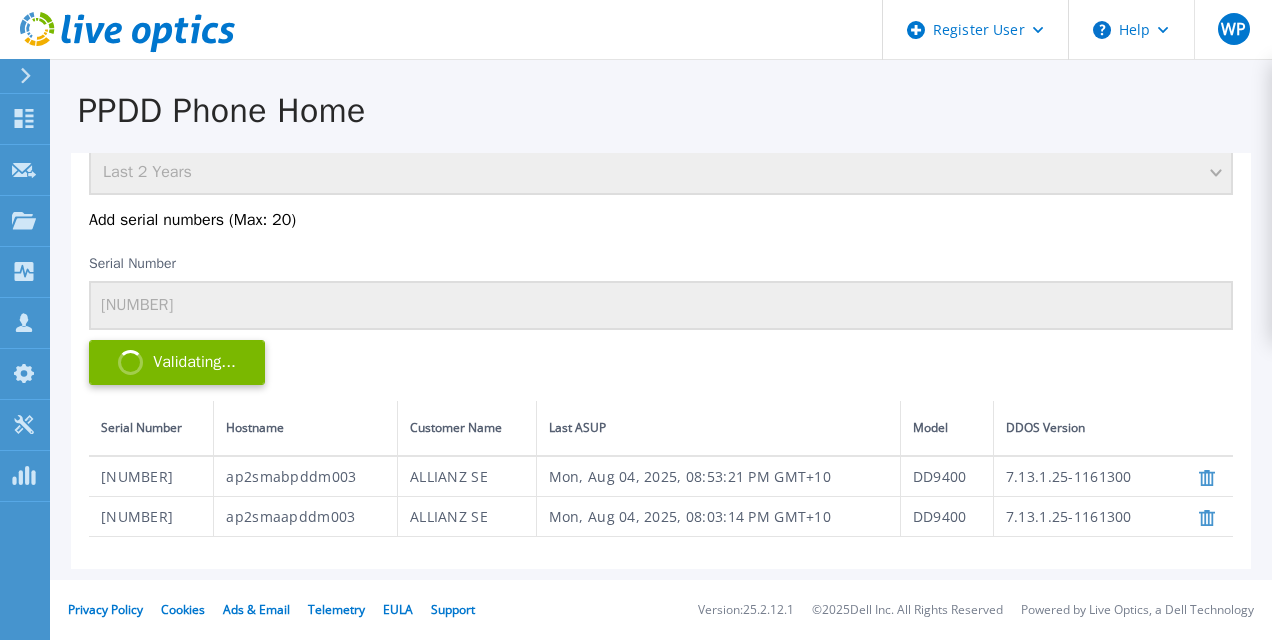 scroll, scrollTop: 238, scrollLeft: 0, axis: vertical 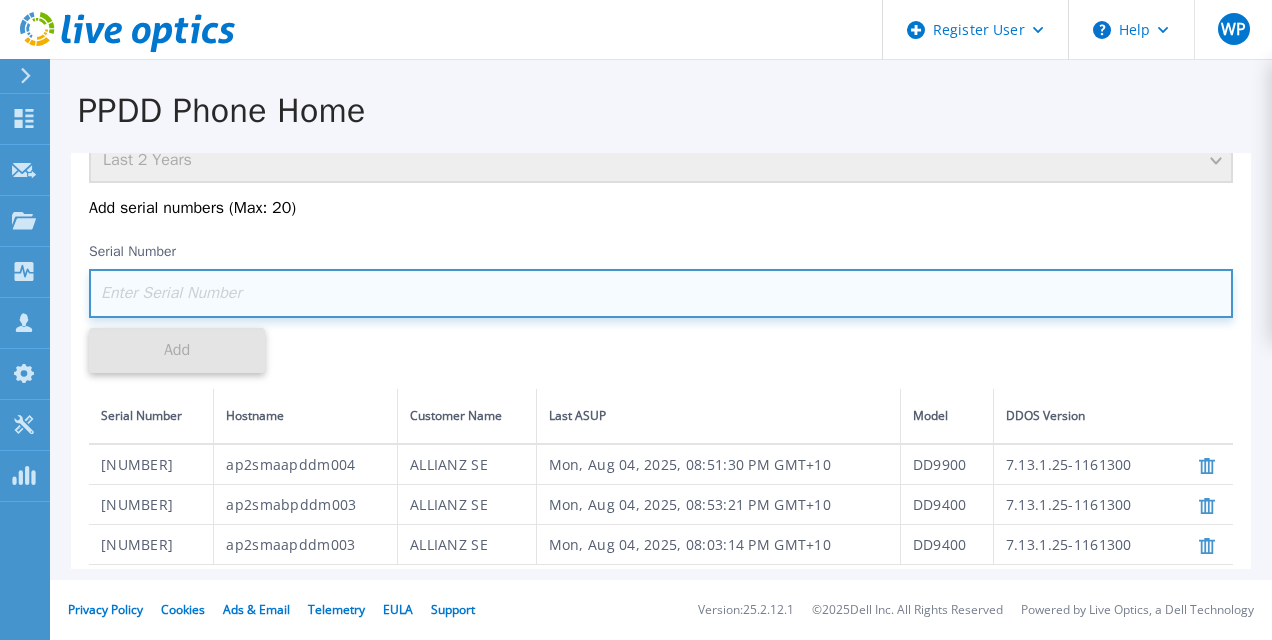 click at bounding box center (661, 293) 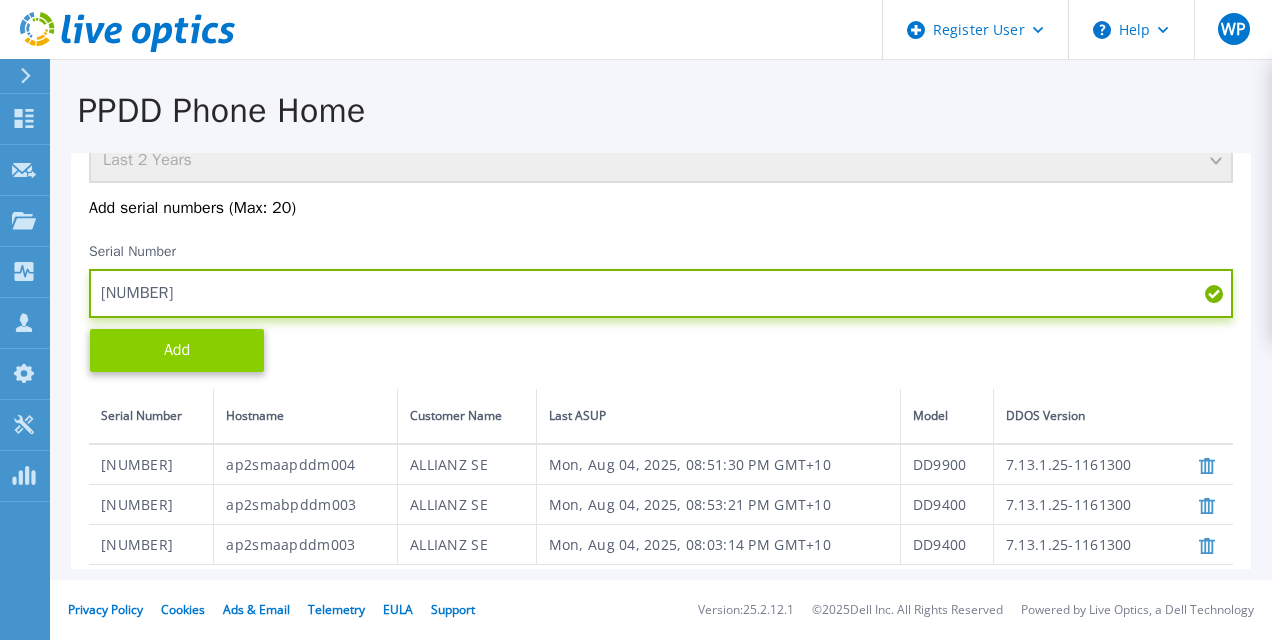type on "[NUMBER]" 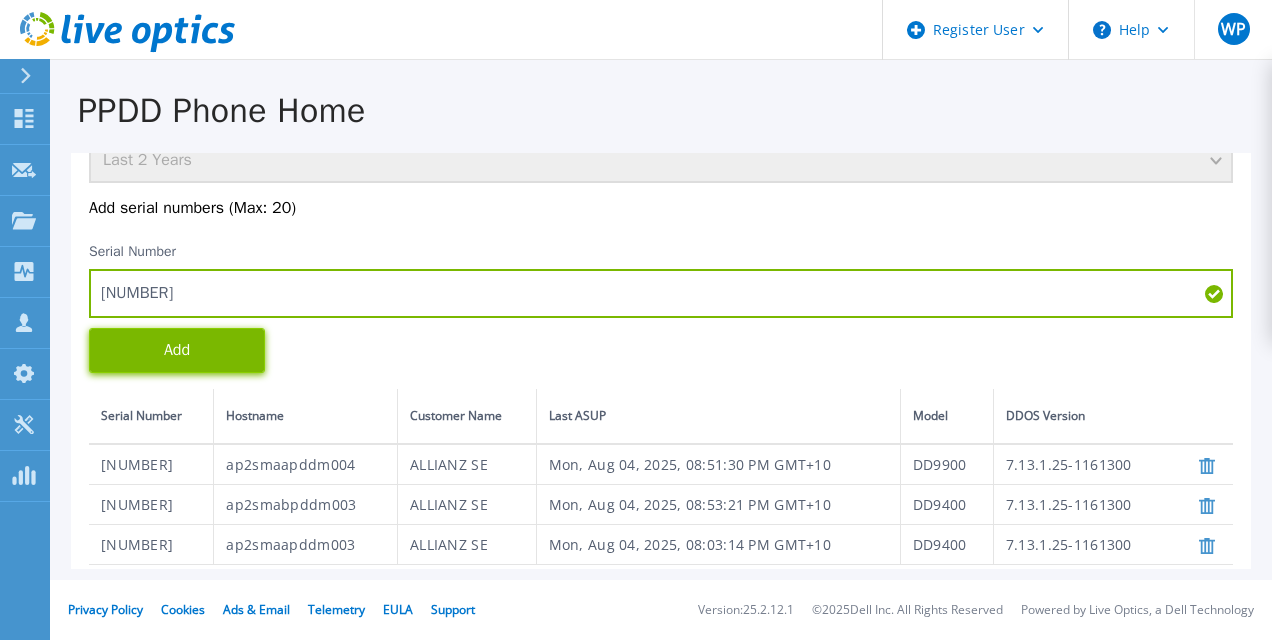 click on "Add" at bounding box center (177, 350) 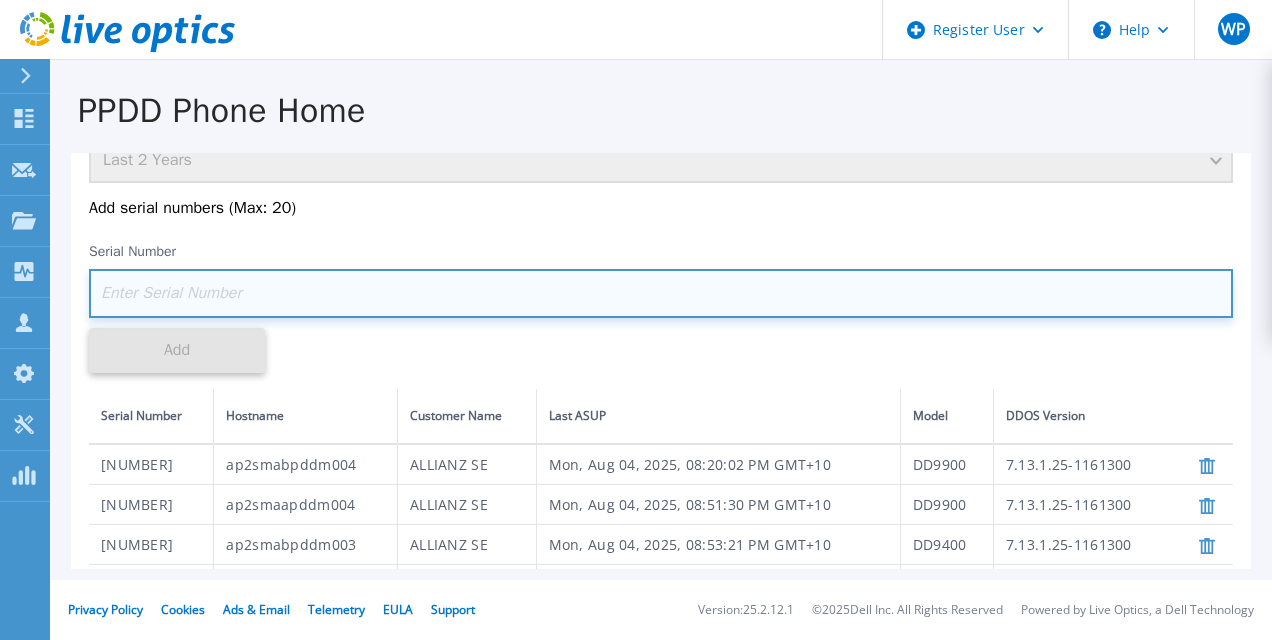 click at bounding box center [661, 293] 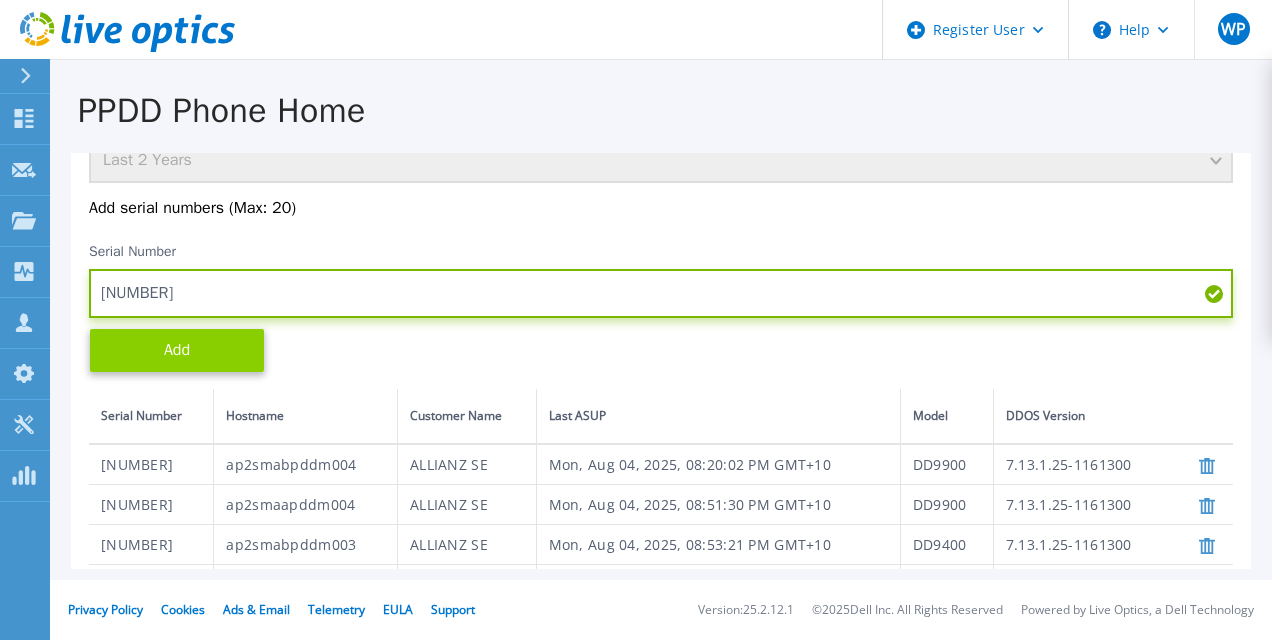 type on "[NUMBER]" 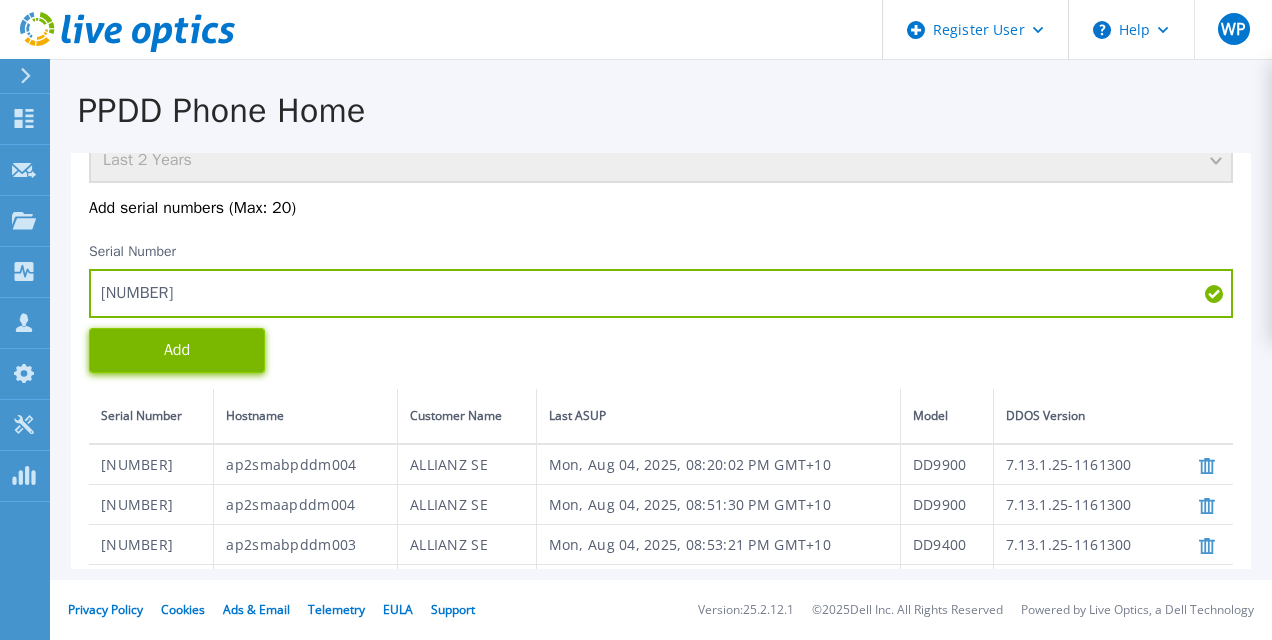 click on "Add" at bounding box center [177, 350] 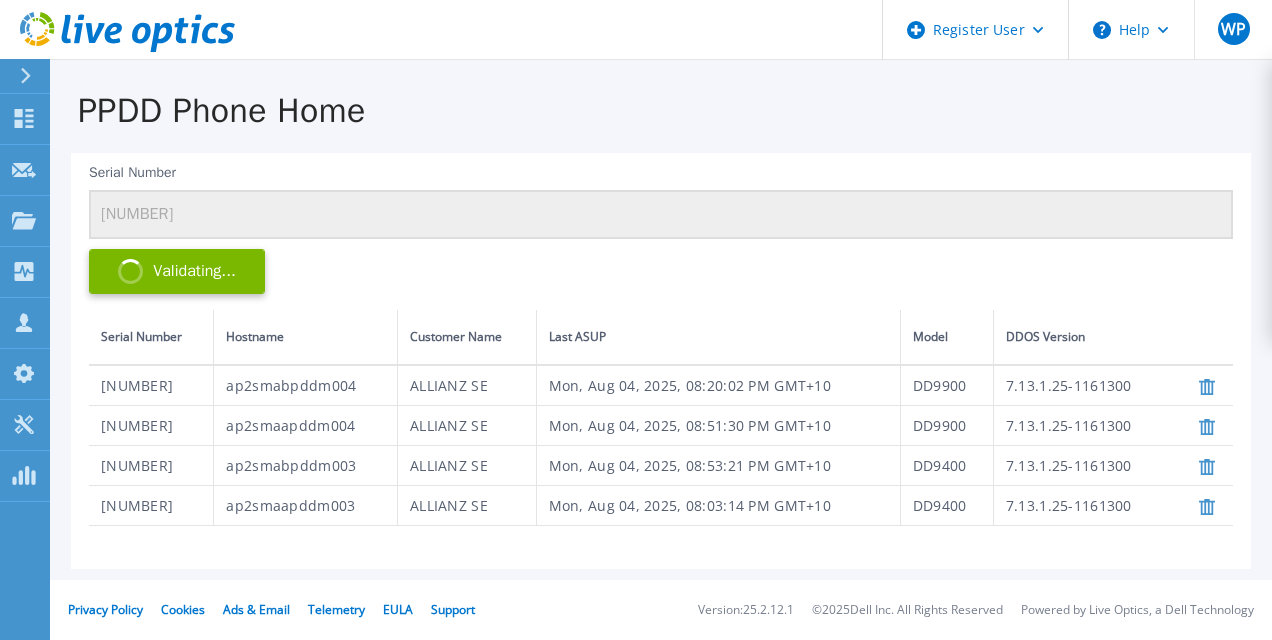 scroll, scrollTop: 318, scrollLeft: 0, axis: vertical 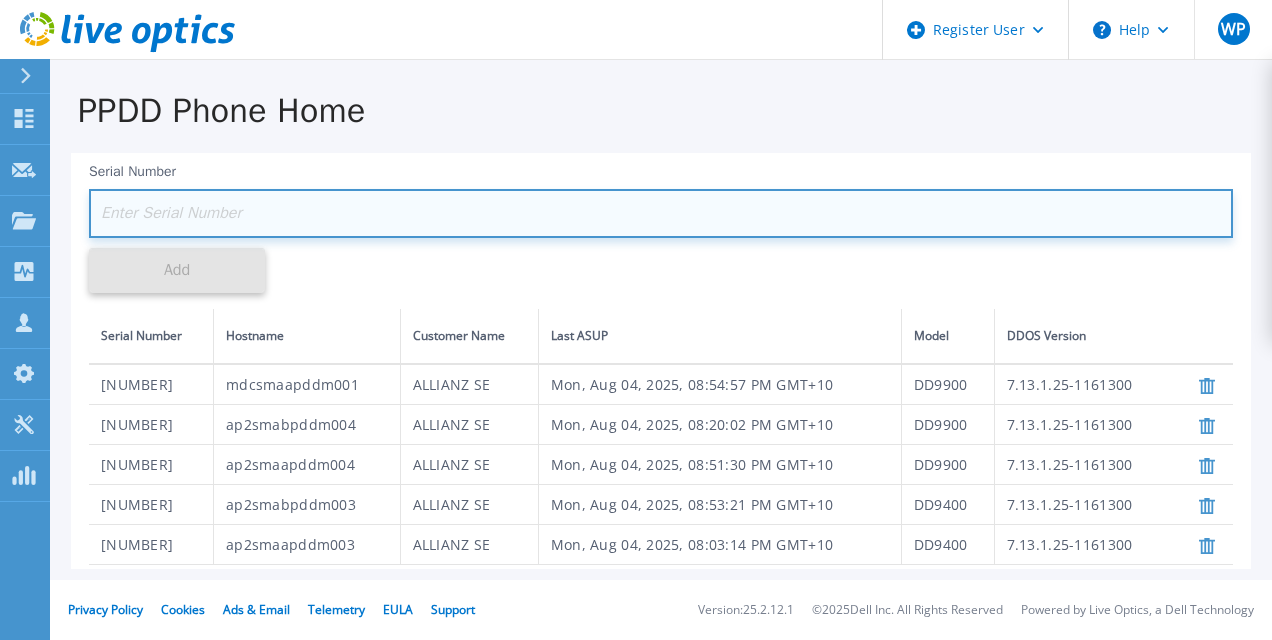 click at bounding box center (661, 213) 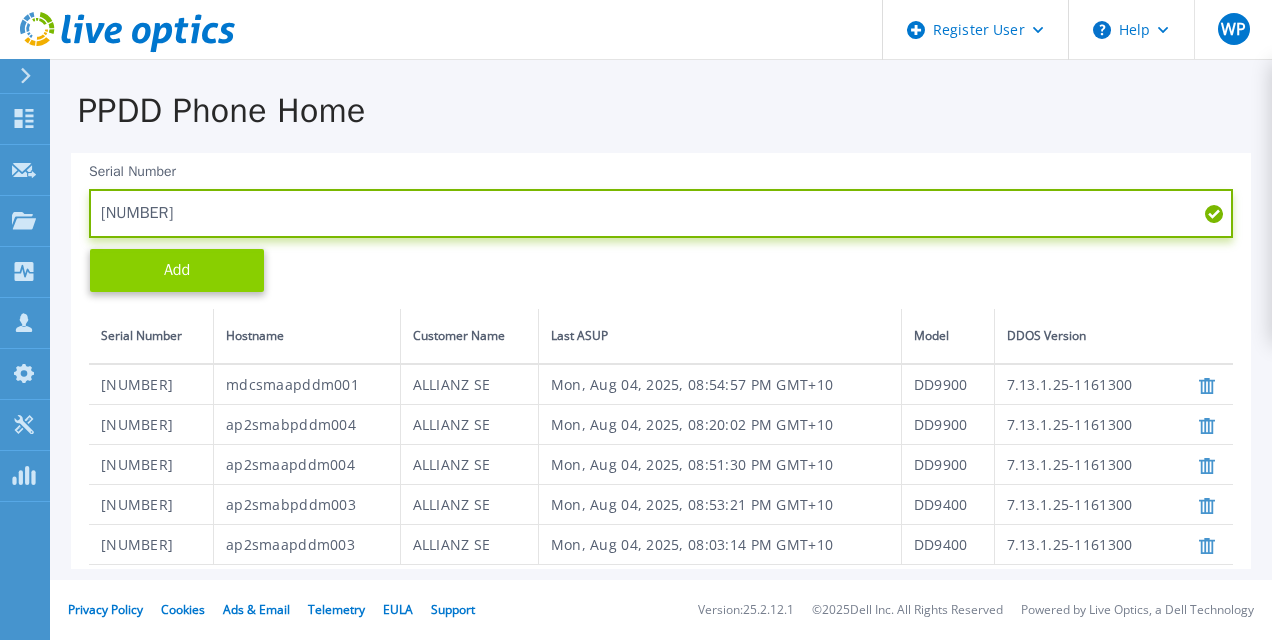 type on "[NUMBER]" 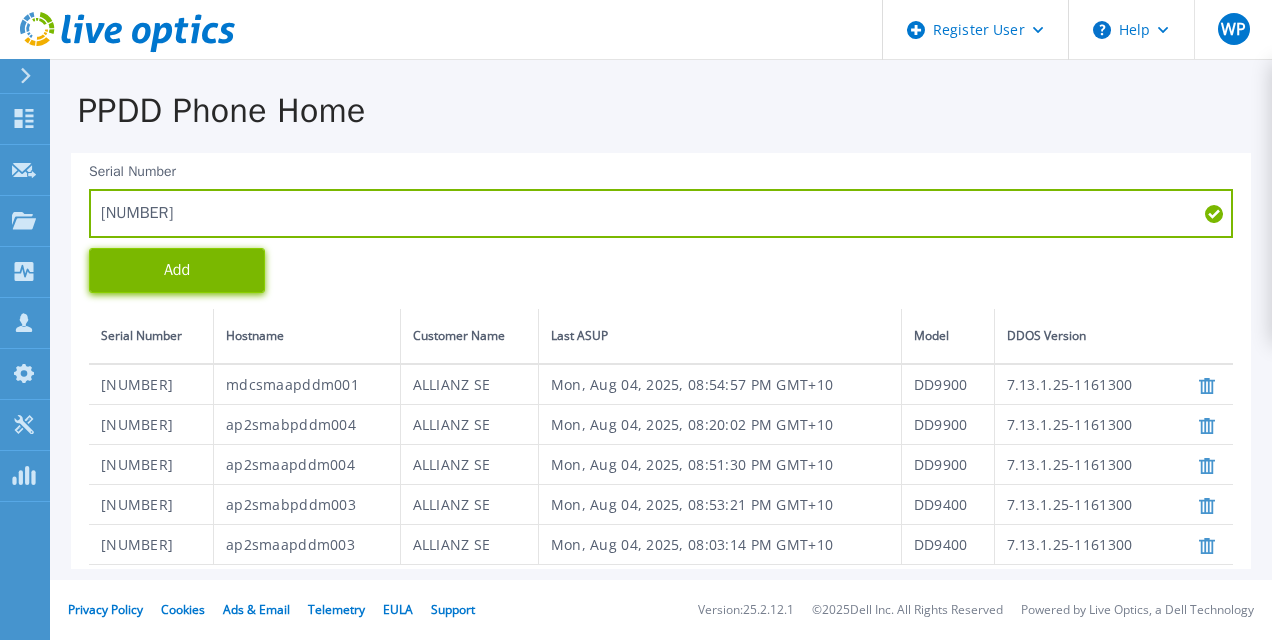 click on "Add" at bounding box center [177, 270] 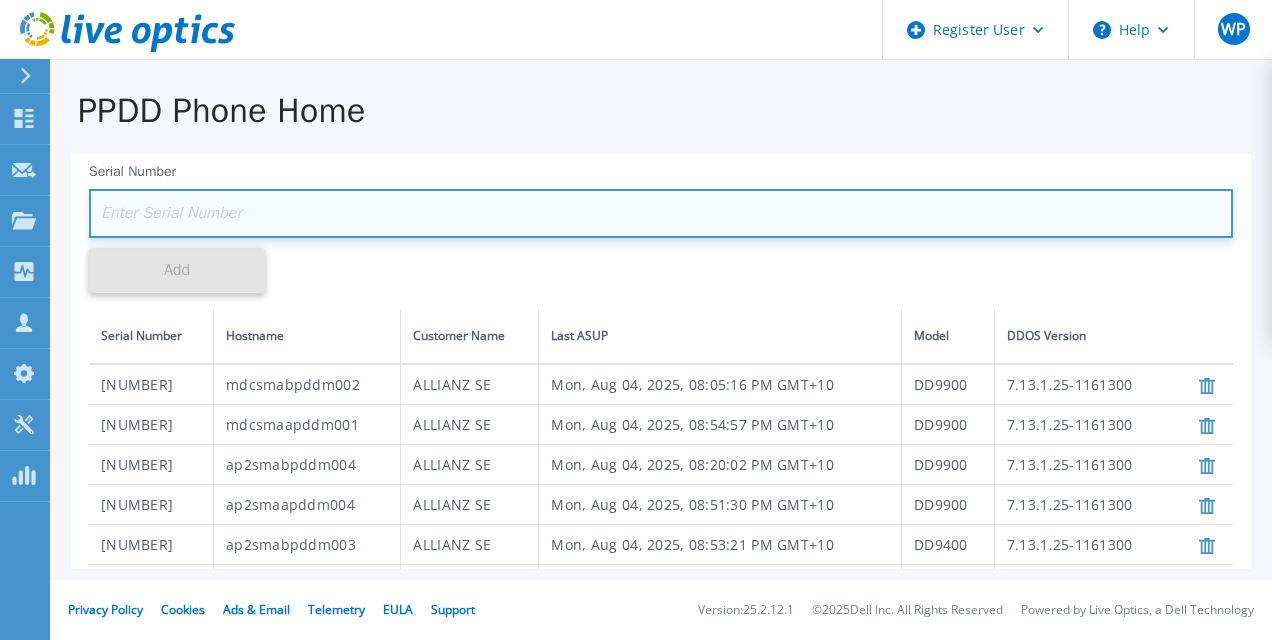 click at bounding box center (661, 213) 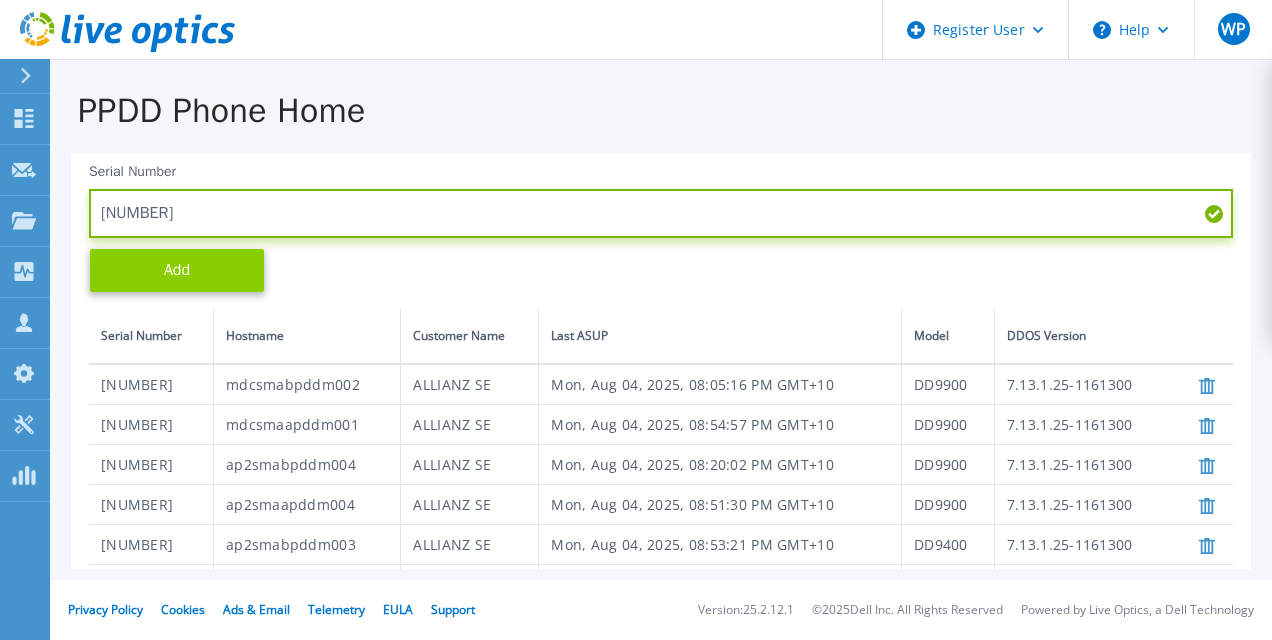 type on "[NUMBER]" 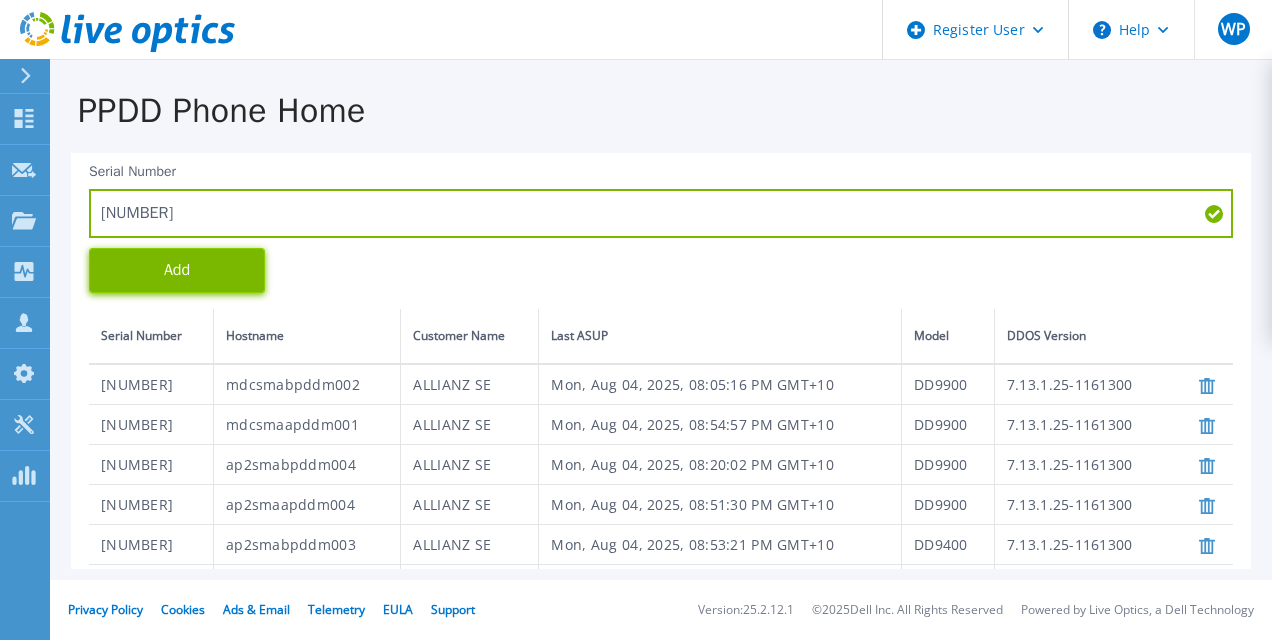 click on "Add" at bounding box center [177, 270] 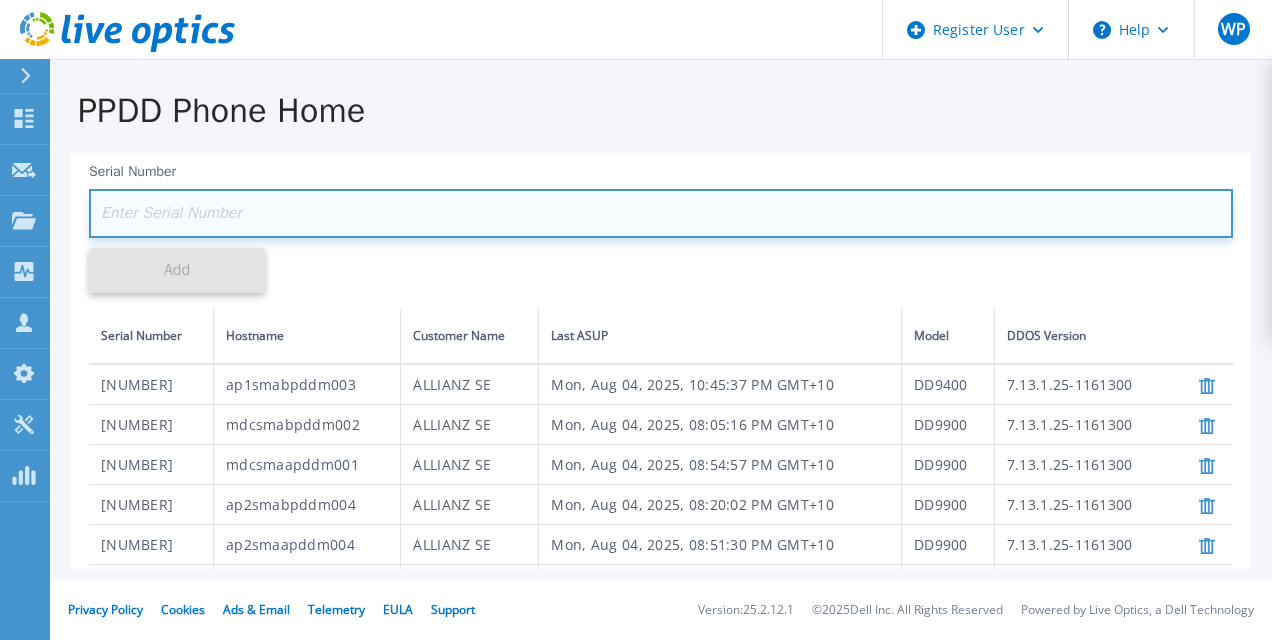 click at bounding box center [661, 213] 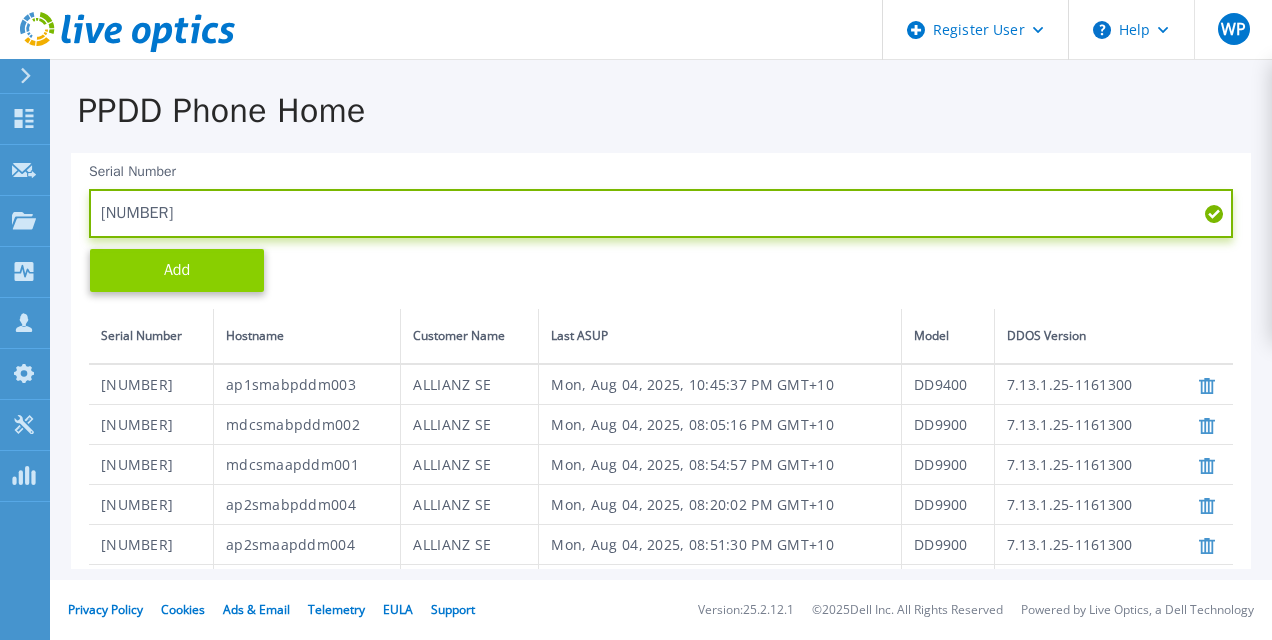 type on "[NUMBER]" 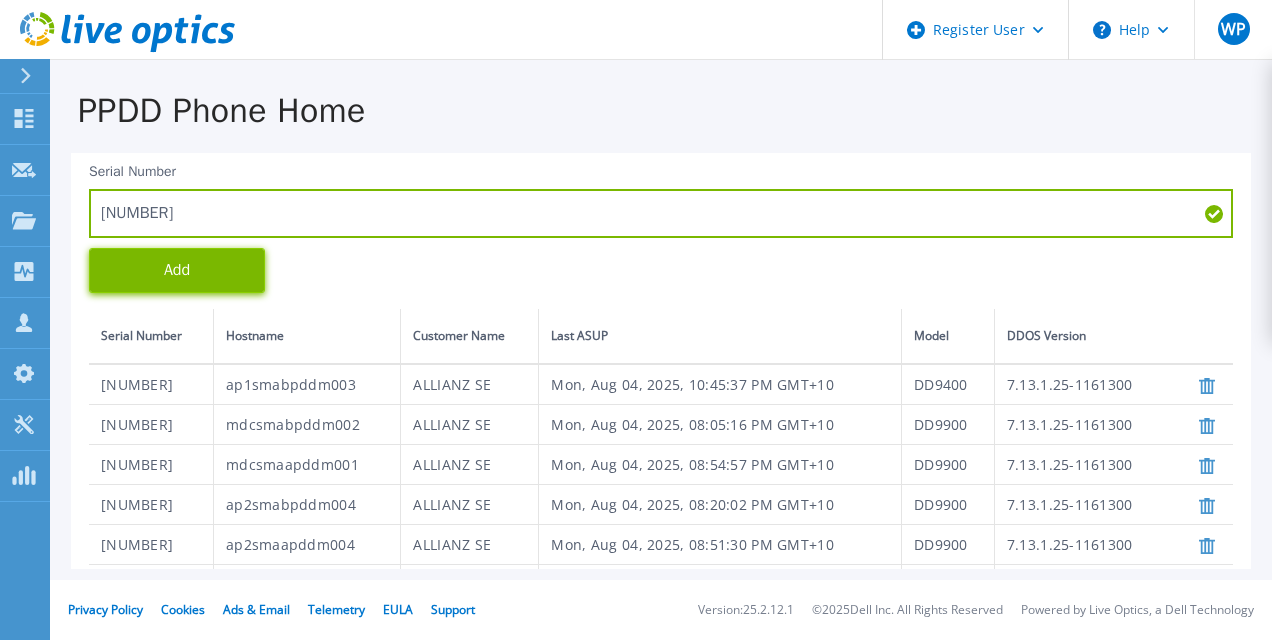 click on "Add" at bounding box center (177, 270) 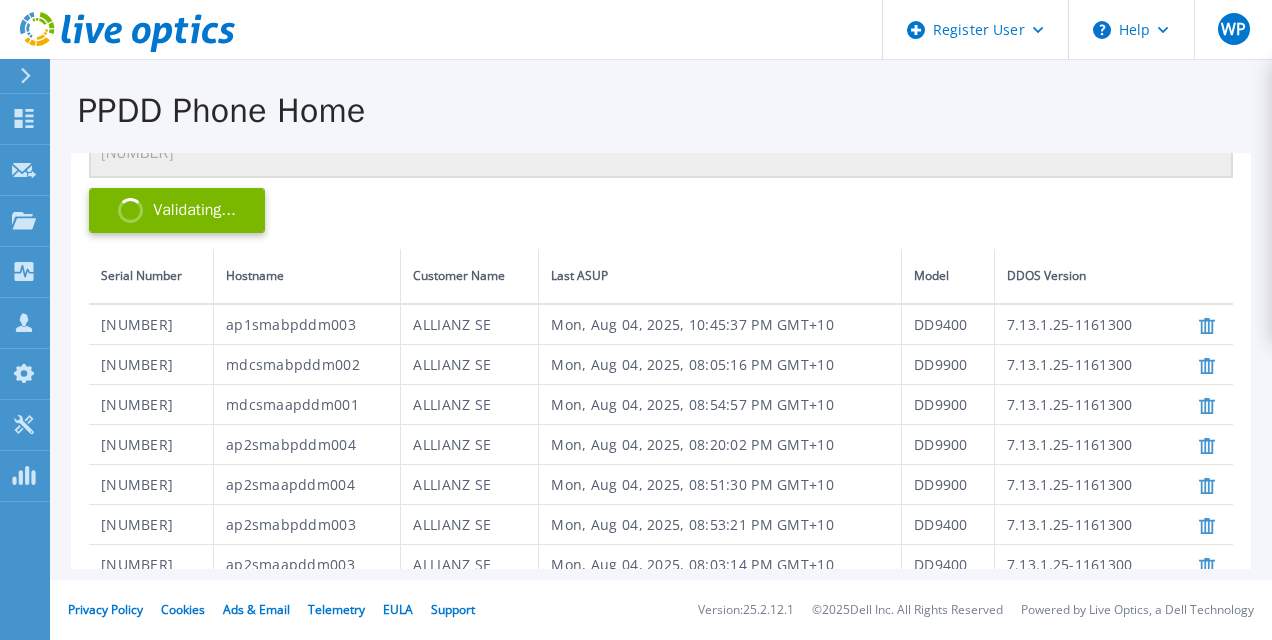scroll, scrollTop: 337, scrollLeft: 0, axis: vertical 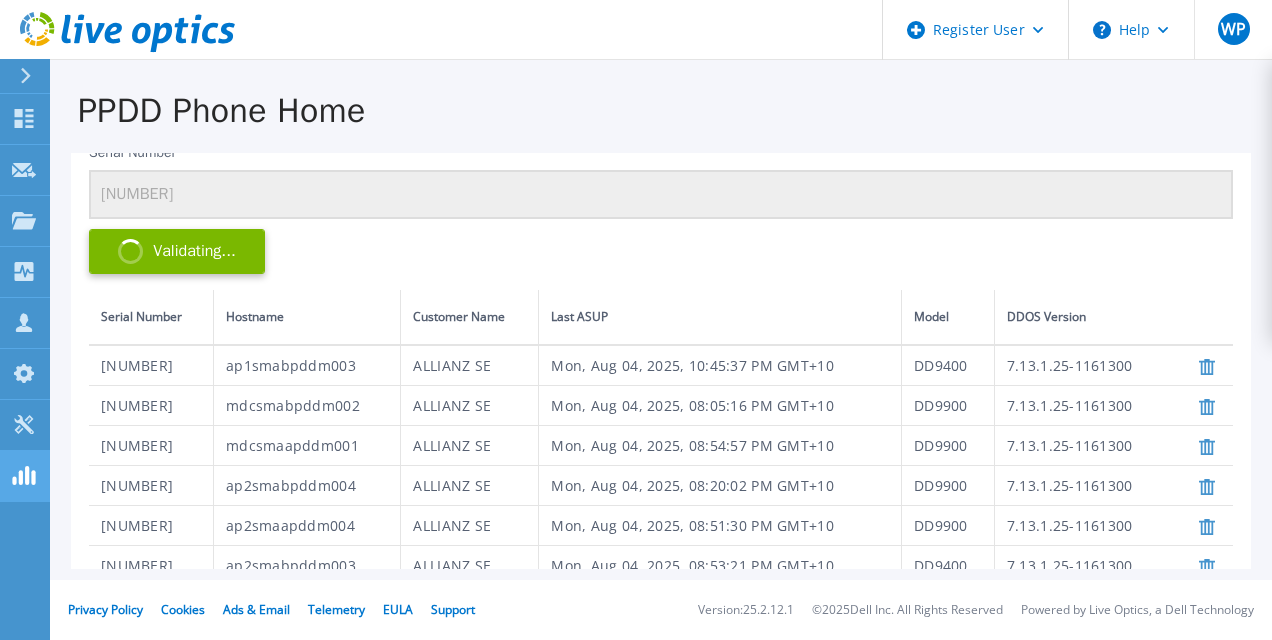 type 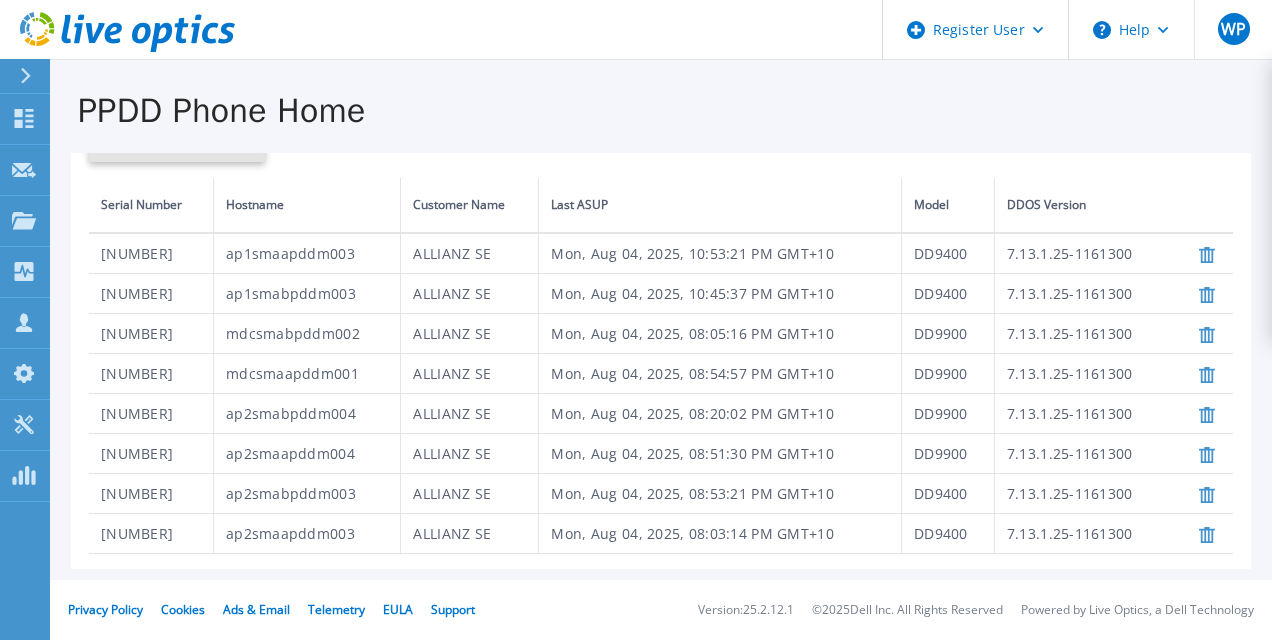 scroll, scrollTop: 476, scrollLeft: 0, axis: vertical 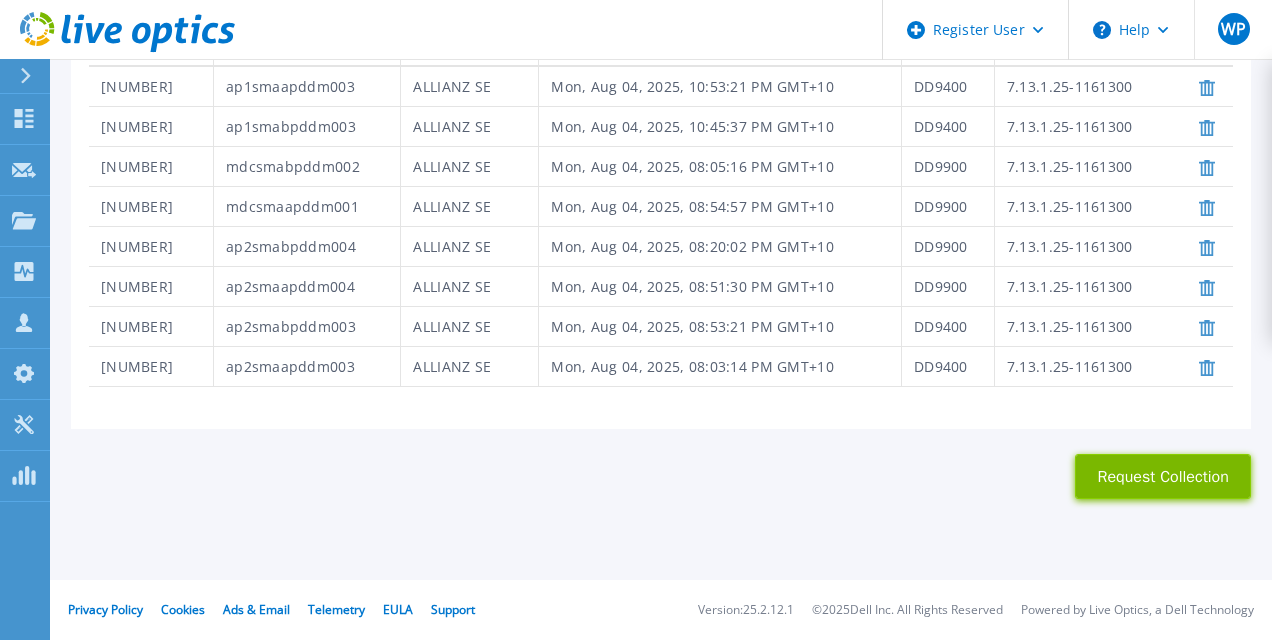 click on "Request Collection" at bounding box center [1163, 476] 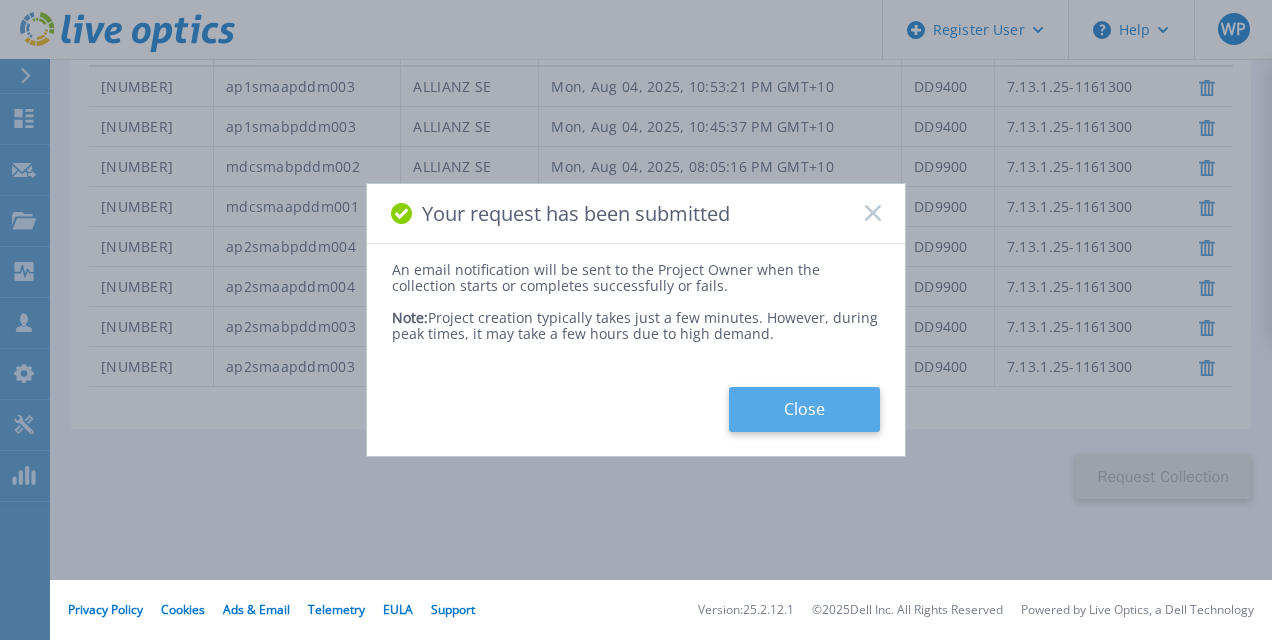 click on "Close" at bounding box center (804, 409) 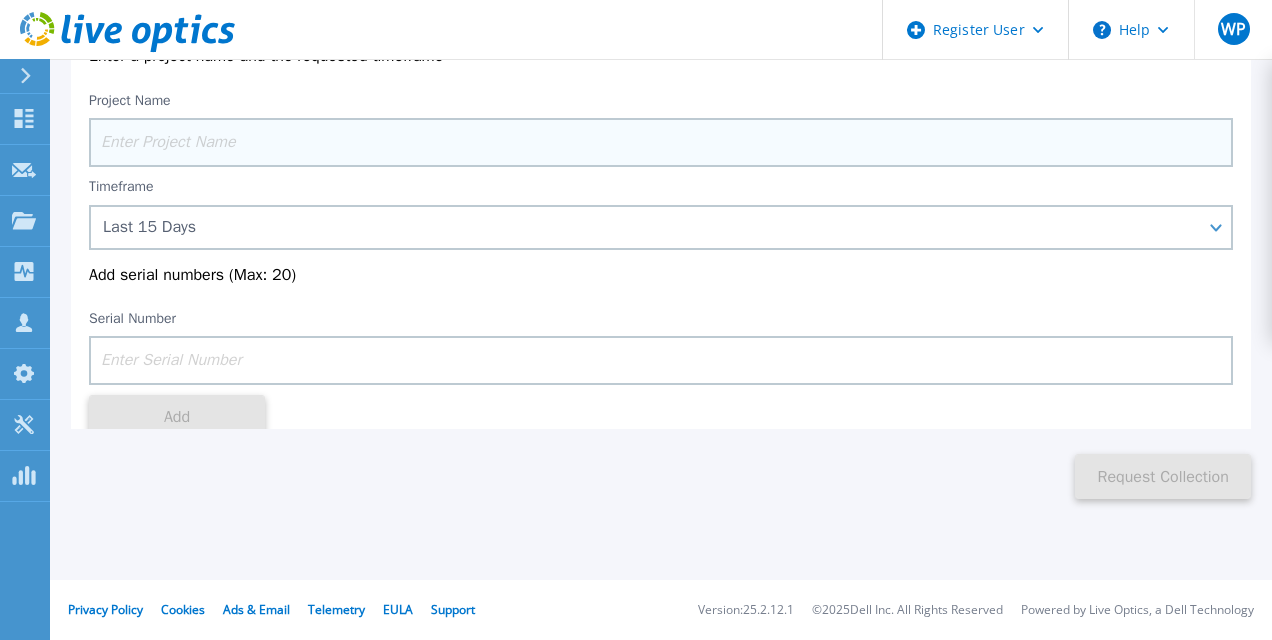scroll, scrollTop: 0, scrollLeft: 0, axis: both 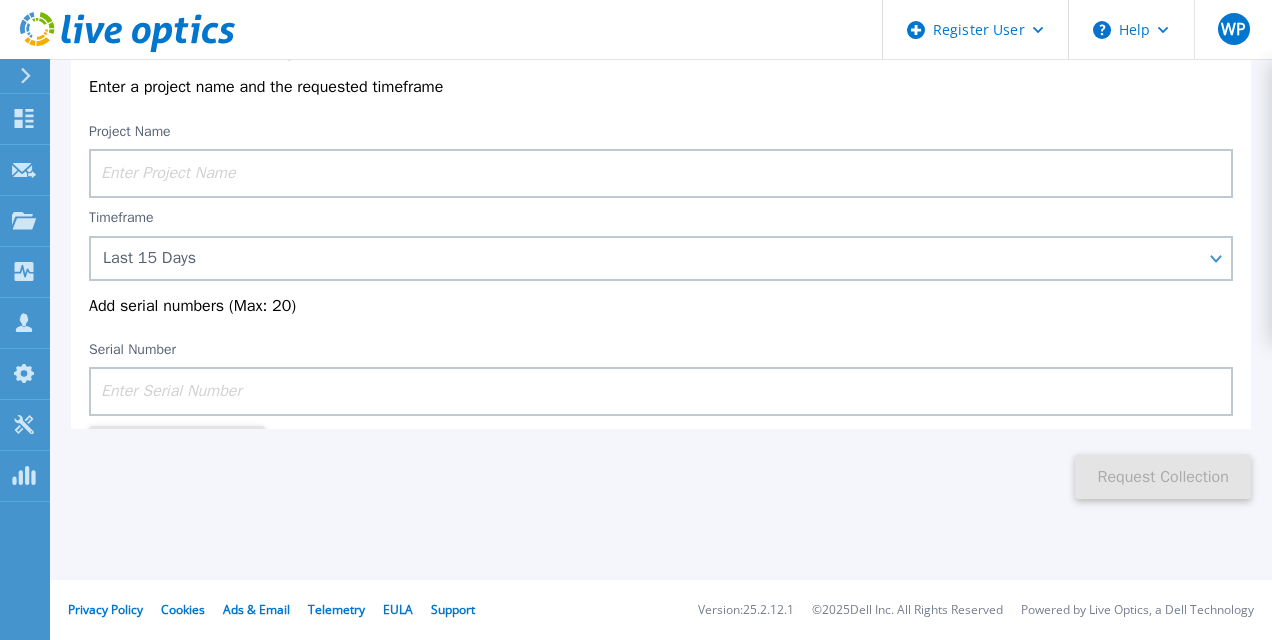 click at bounding box center (34, 76) 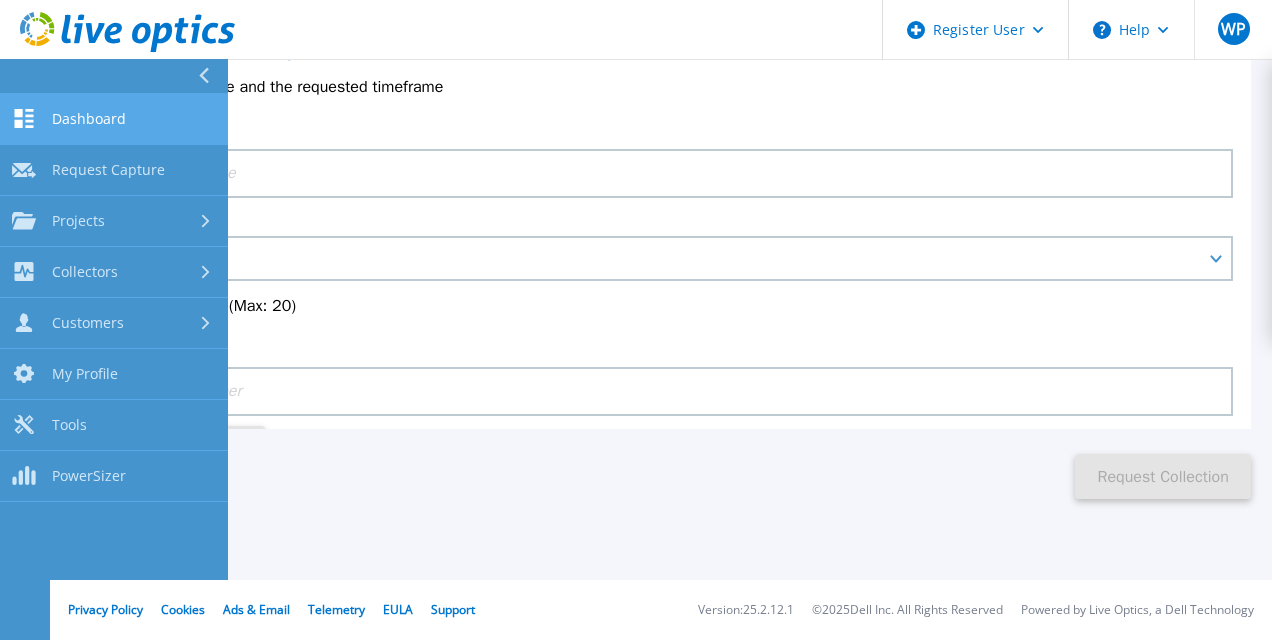 click on "Dashboard" at bounding box center (89, 119) 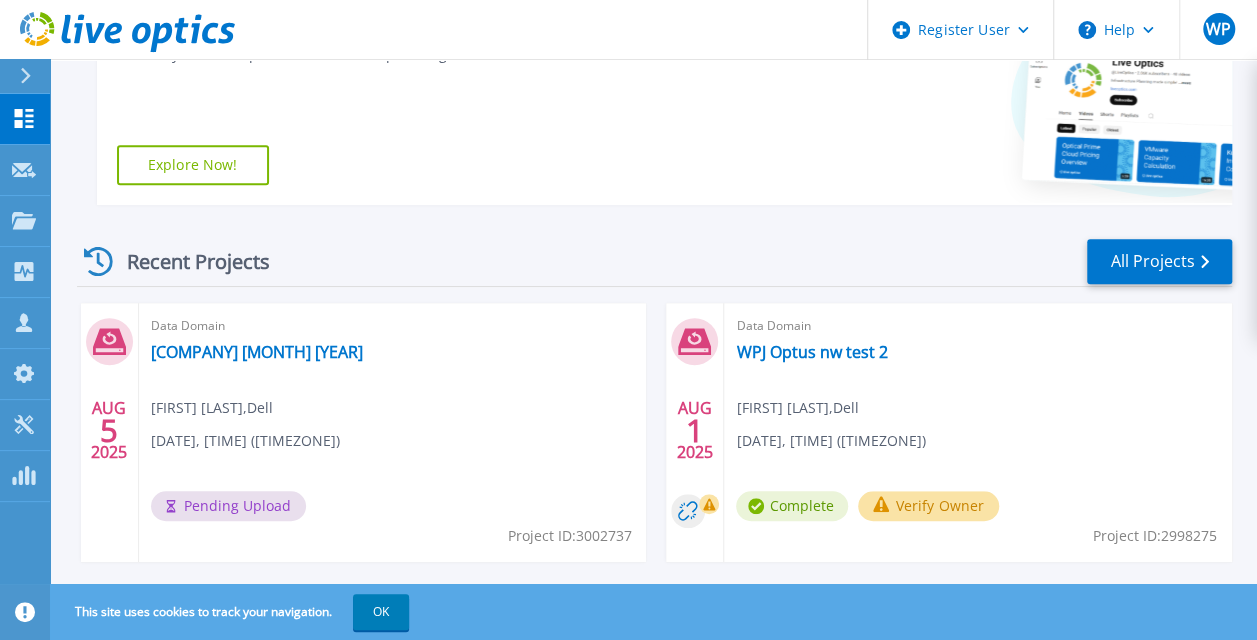 scroll, scrollTop: 400, scrollLeft: 0, axis: vertical 